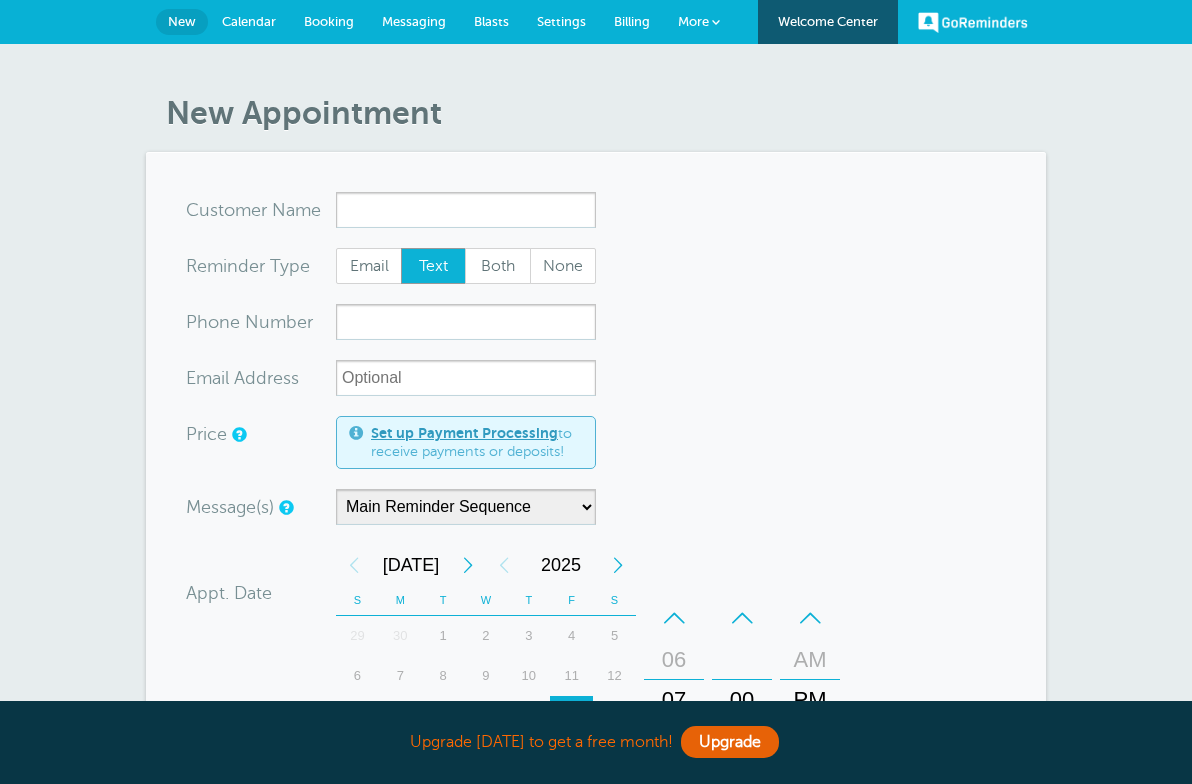 scroll, scrollTop: 0, scrollLeft: 0, axis: both 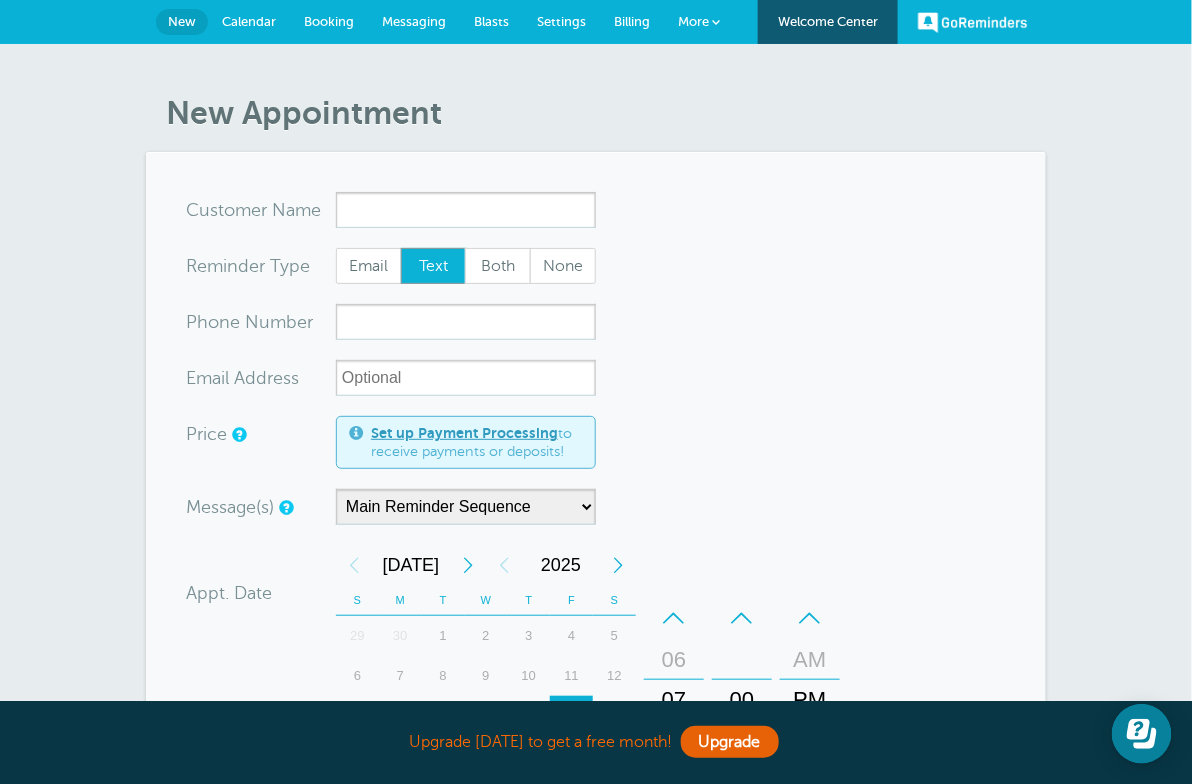 click on "Messaging" at bounding box center [414, 21] 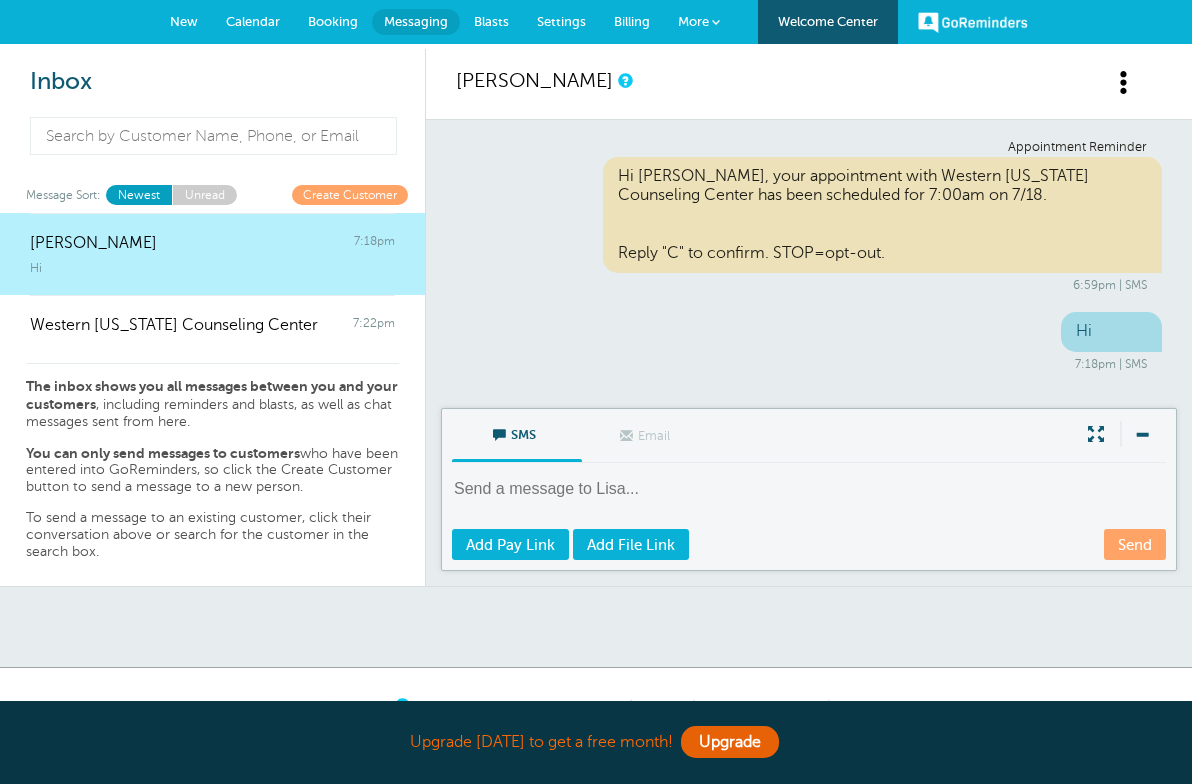 scroll, scrollTop: 0, scrollLeft: 0, axis: both 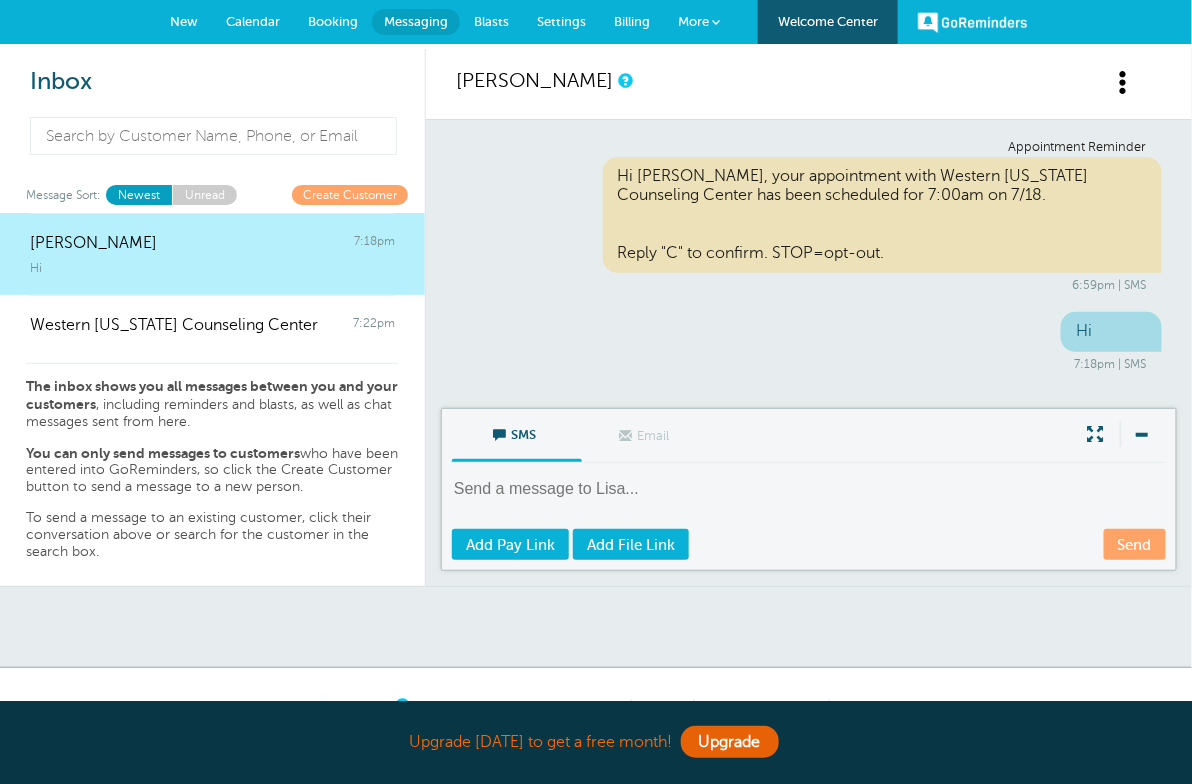 click at bounding box center [1124, 82] 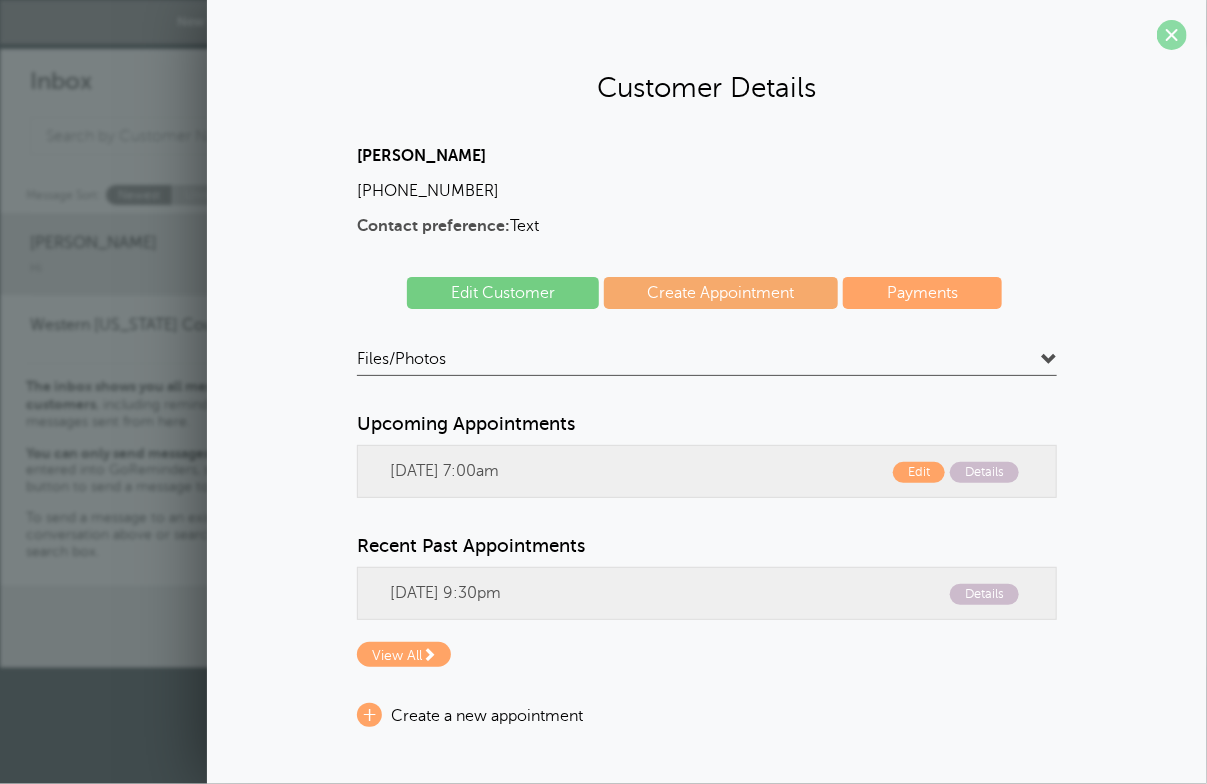 click at bounding box center (1172, 35) 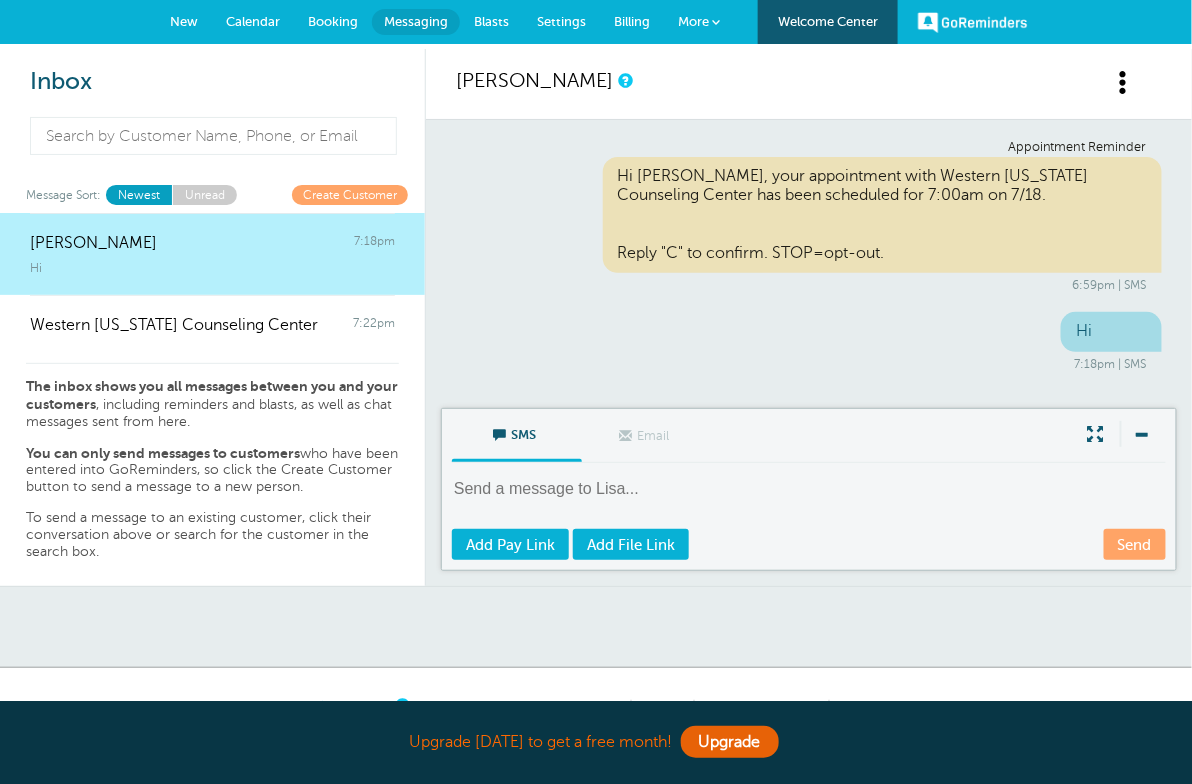 click on "Settings" at bounding box center (561, 21) 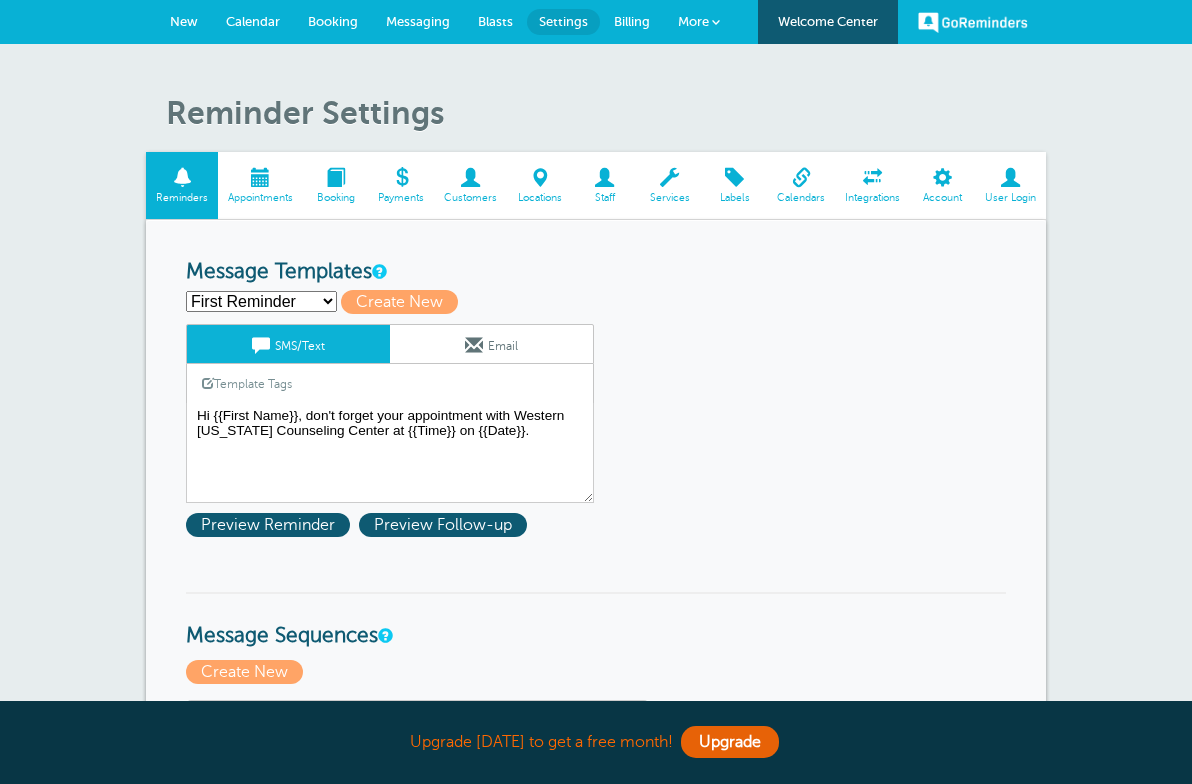 scroll, scrollTop: 0, scrollLeft: 0, axis: both 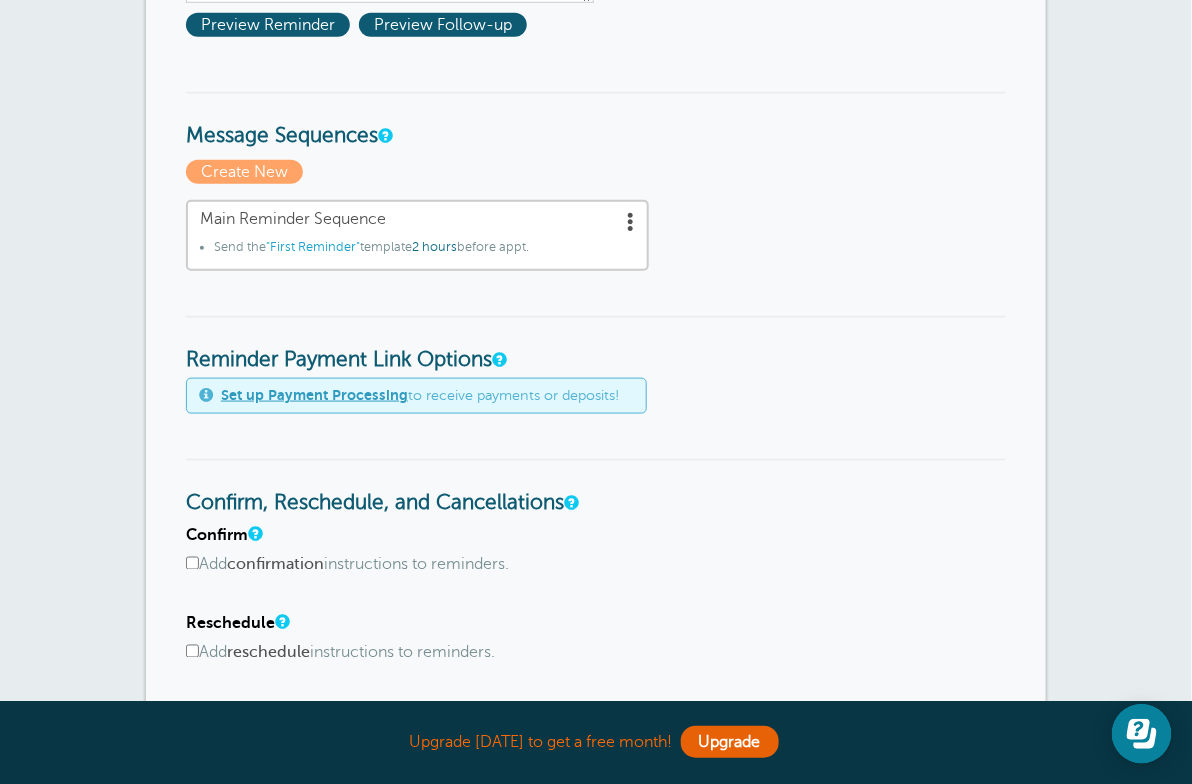 click at bounding box center (631, 221) 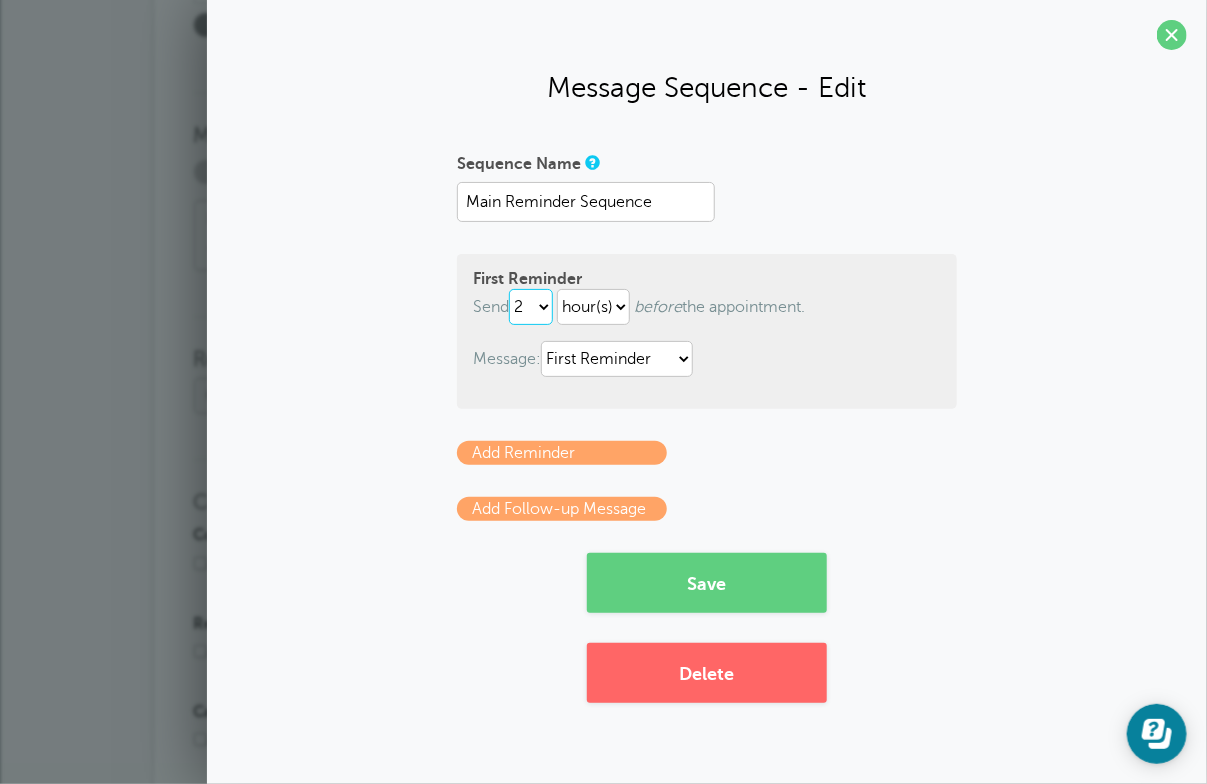 click on "immediately 1 2 3 4 5 6 7 8 9 10 11 12 13 14 15 16 17 18 19 20 21 22 23 24 25 26 27 28 29 30" at bounding box center [531, 307] 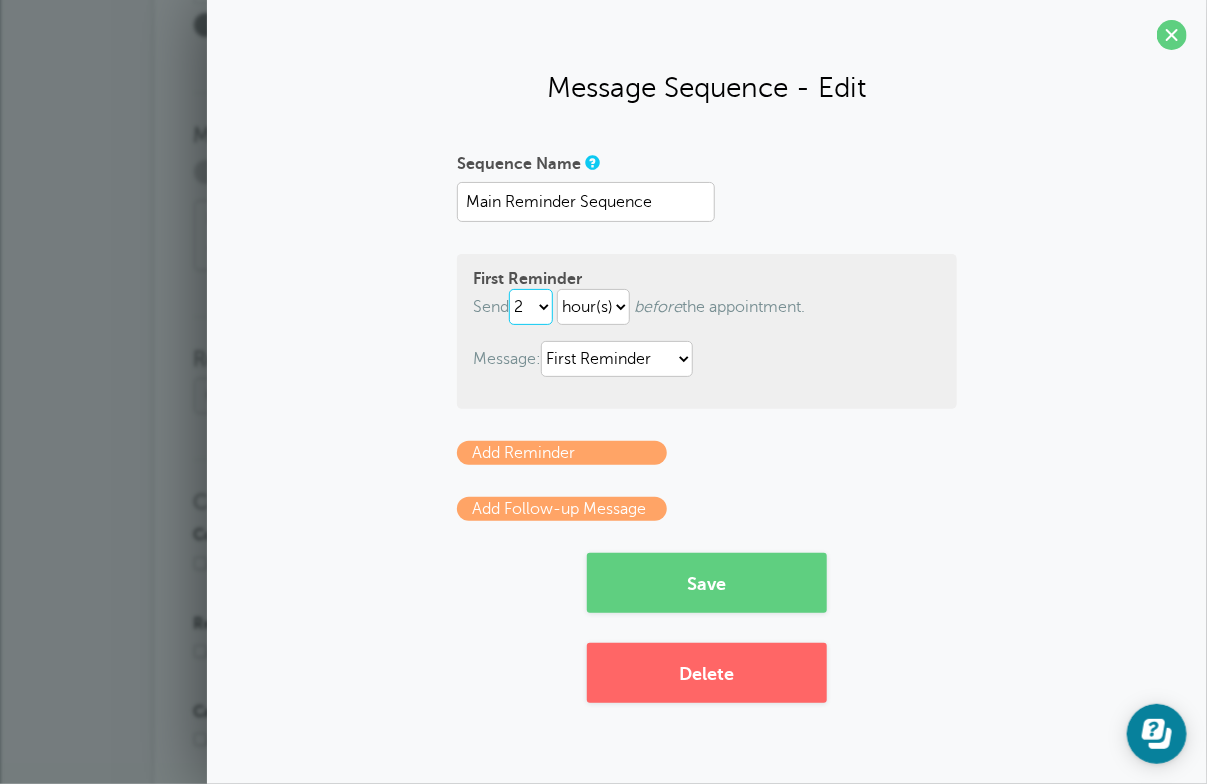 select on "24" 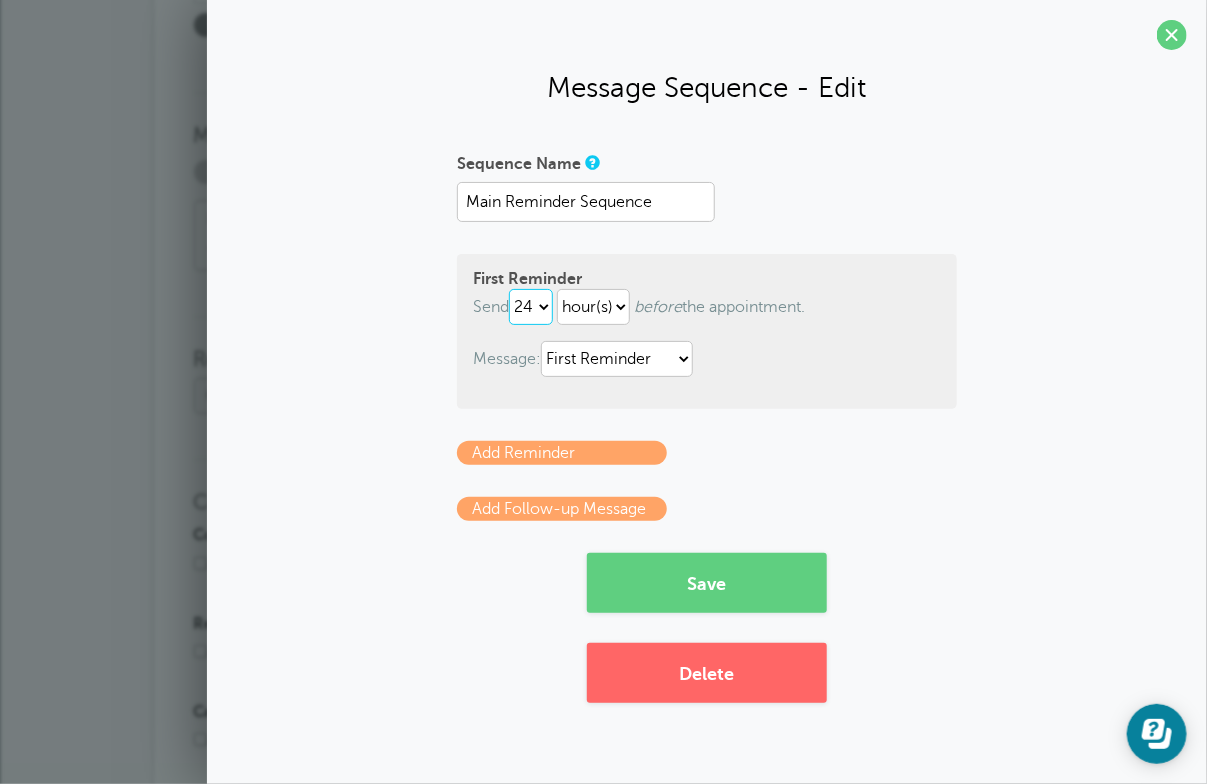 click on "immediately 1 2 3 4 5 6 7 8 9 10 11 12 13 14 15 16 17 18 19 20 21 22 23 24 25 26 27 28 29 30" at bounding box center (531, 307) 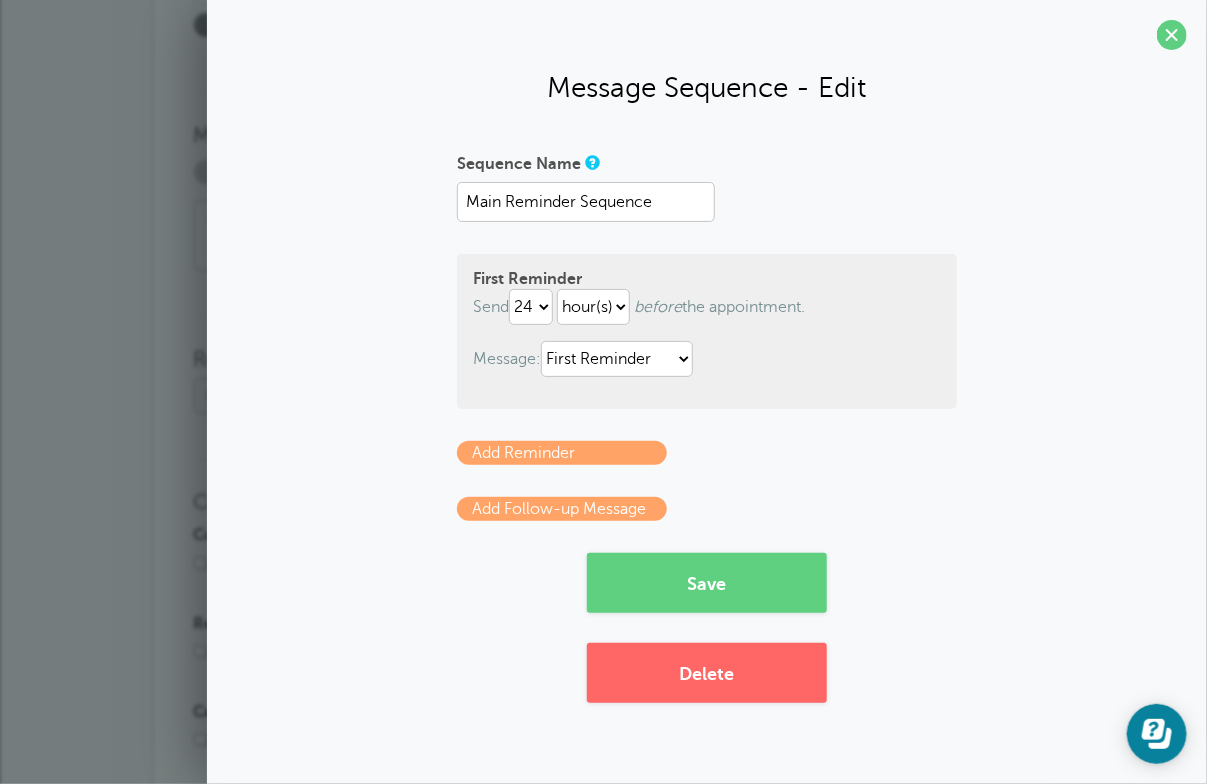 click on "Add Reminder" at bounding box center [707, 453] 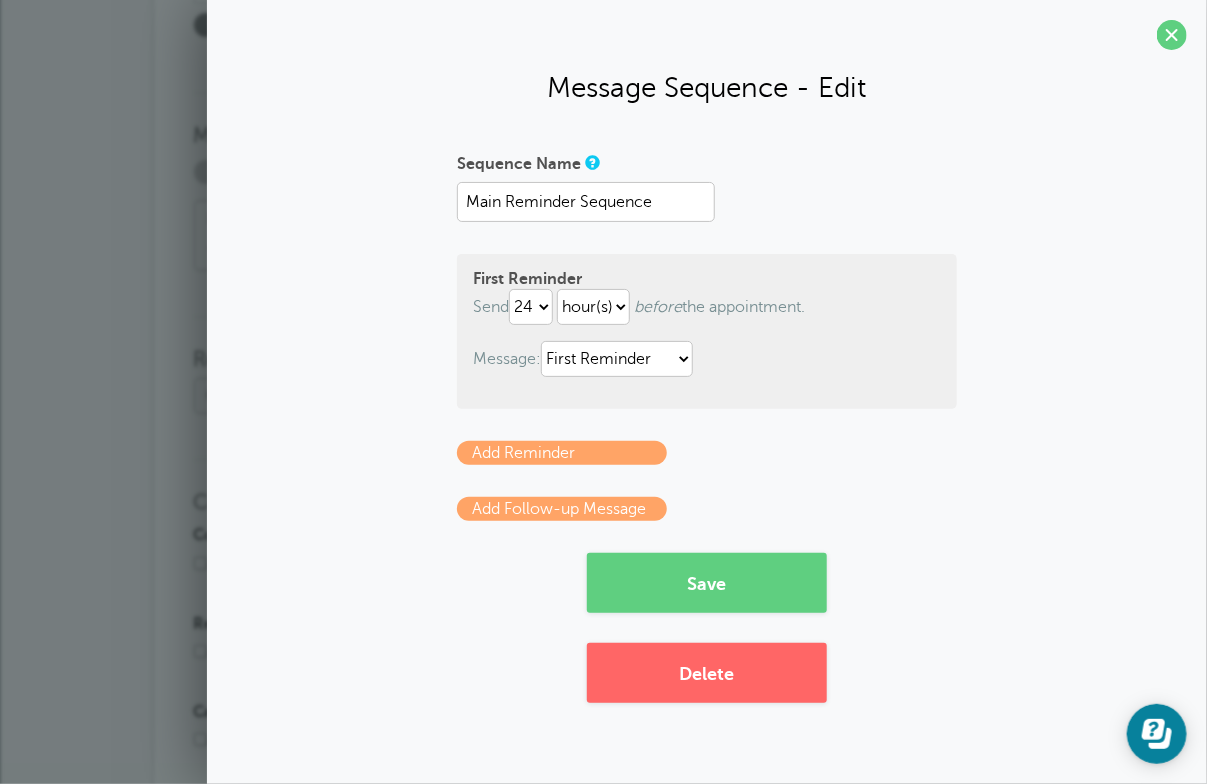 click on "Add Reminder" at bounding box center [562, 453] 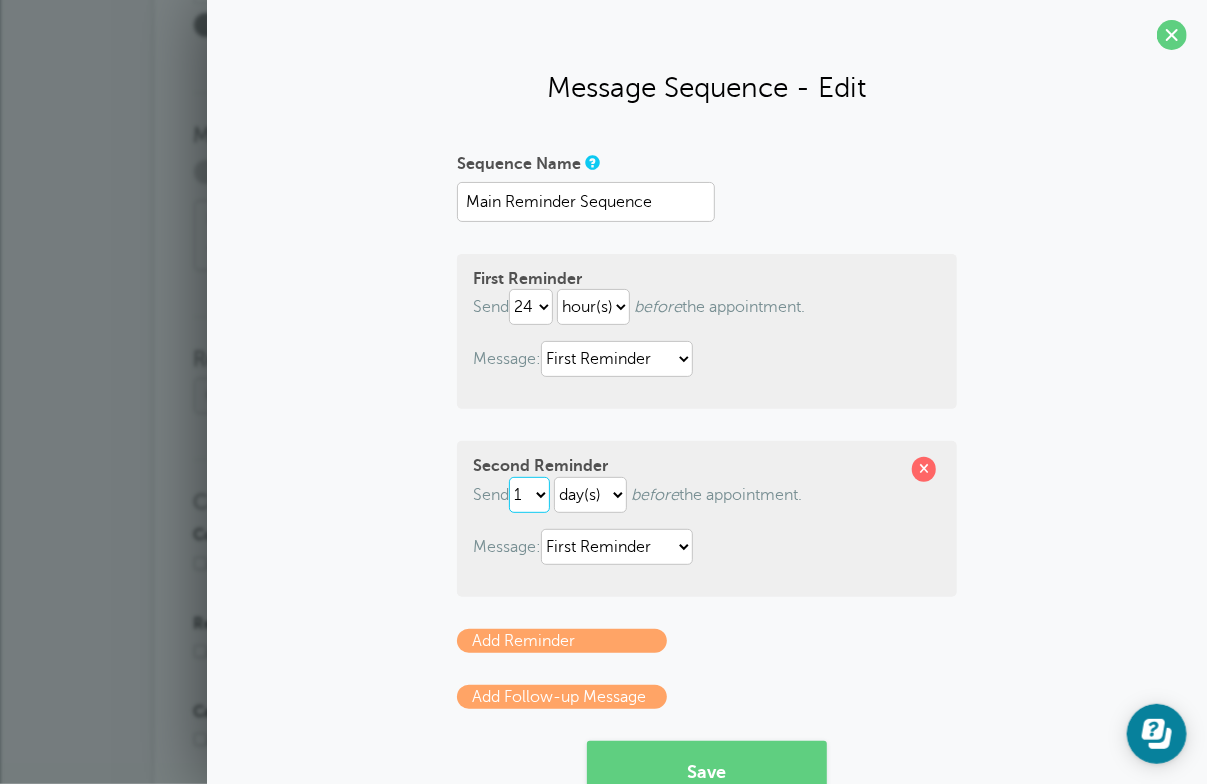 click on "1 2 3 4 5 6 7 8 9 10 11 12 13 14 15 16 17 18 19 20 21 22 23 24 25 26 27 28 29 30" at bounding box center [529, 495] 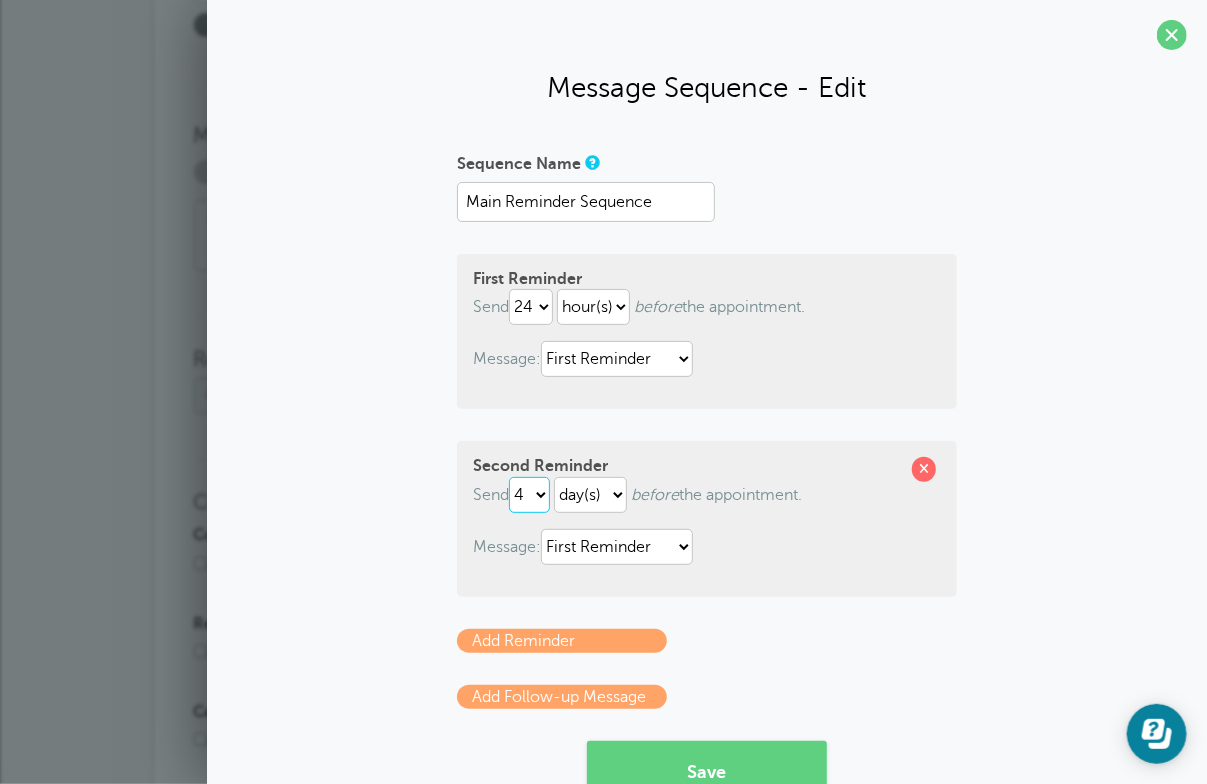 click on "1 2 3 4 5 6 7 8 9 10 11 12 13 14 15 16 17 18 19 20 21 22 23 24 25 26 27 28 29 30" at bounding box center (529, 495) 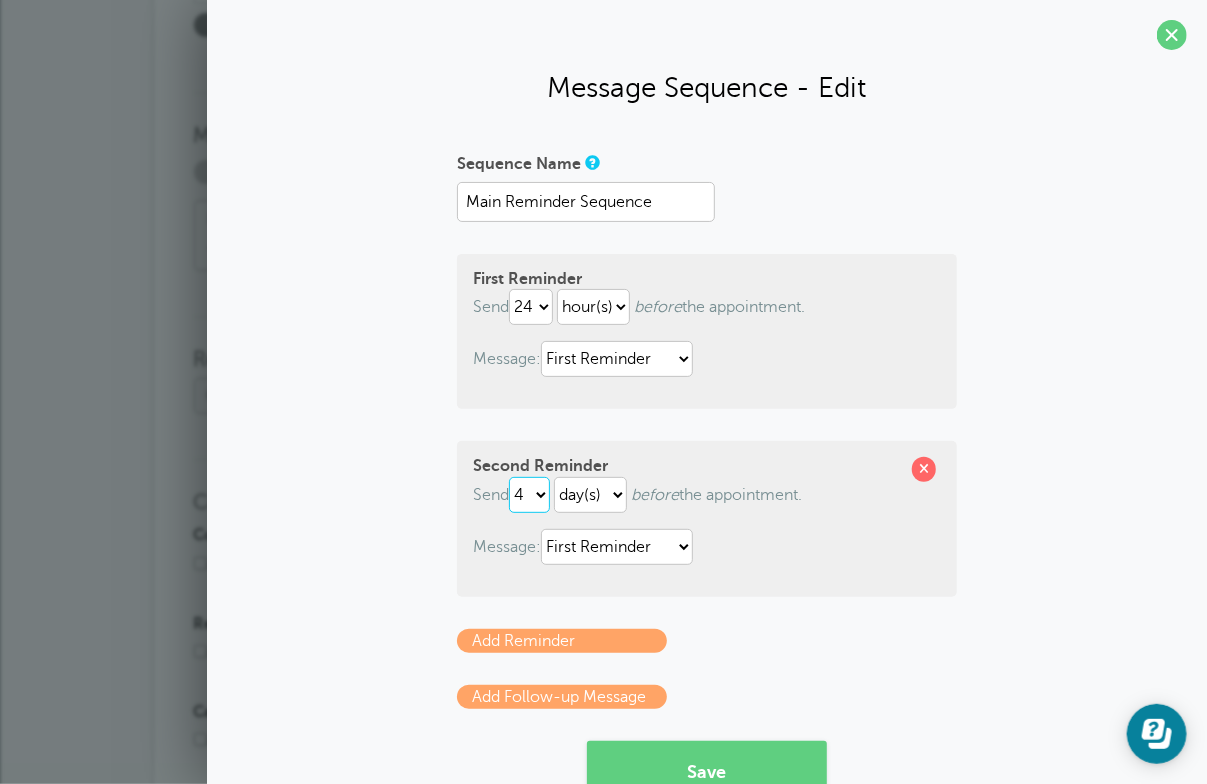 select on "1" 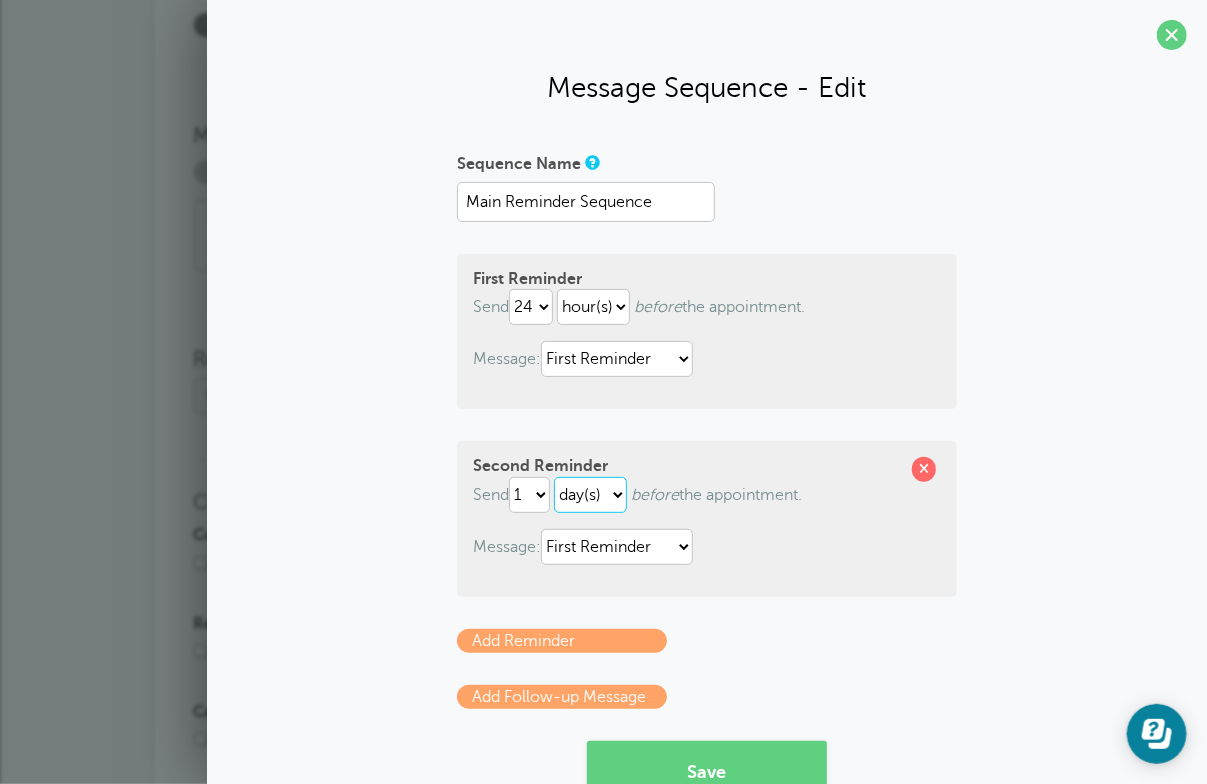 click on "hour(s) day(s)" at bounding box center (590, 495) 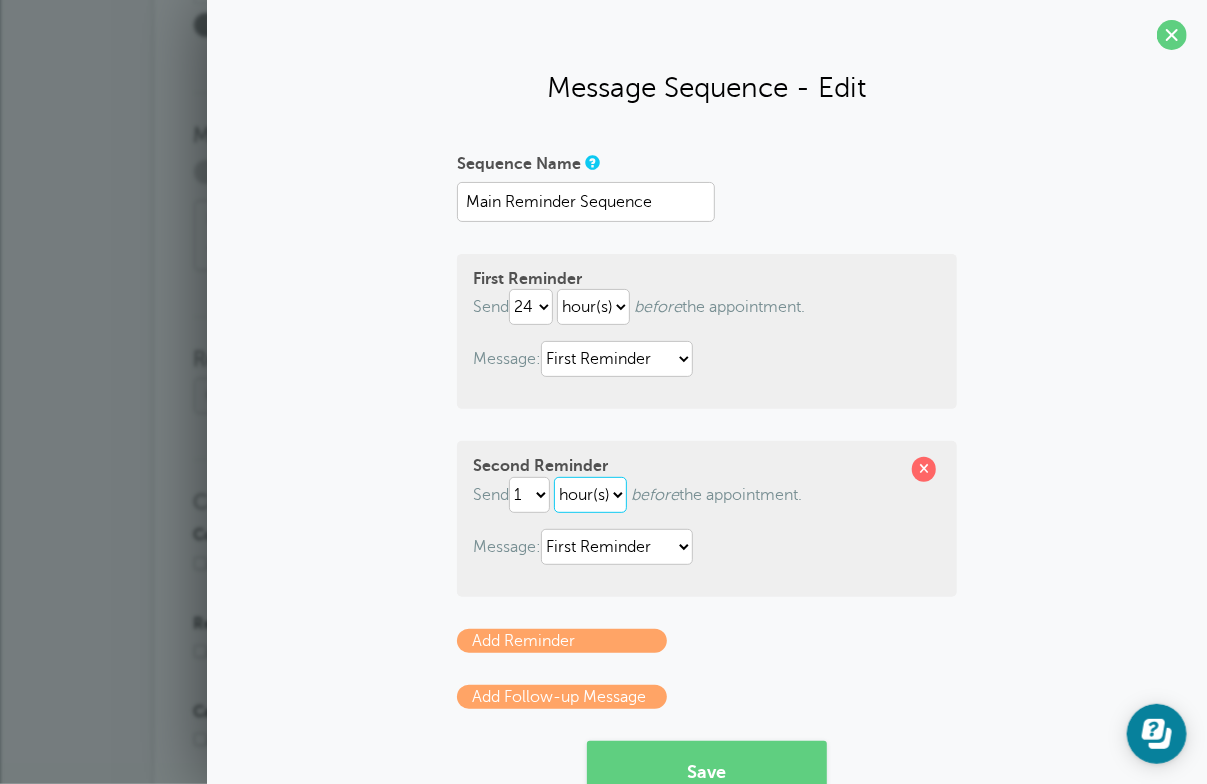click on "hour(s) day(s)" at bounding box center [590, 495] 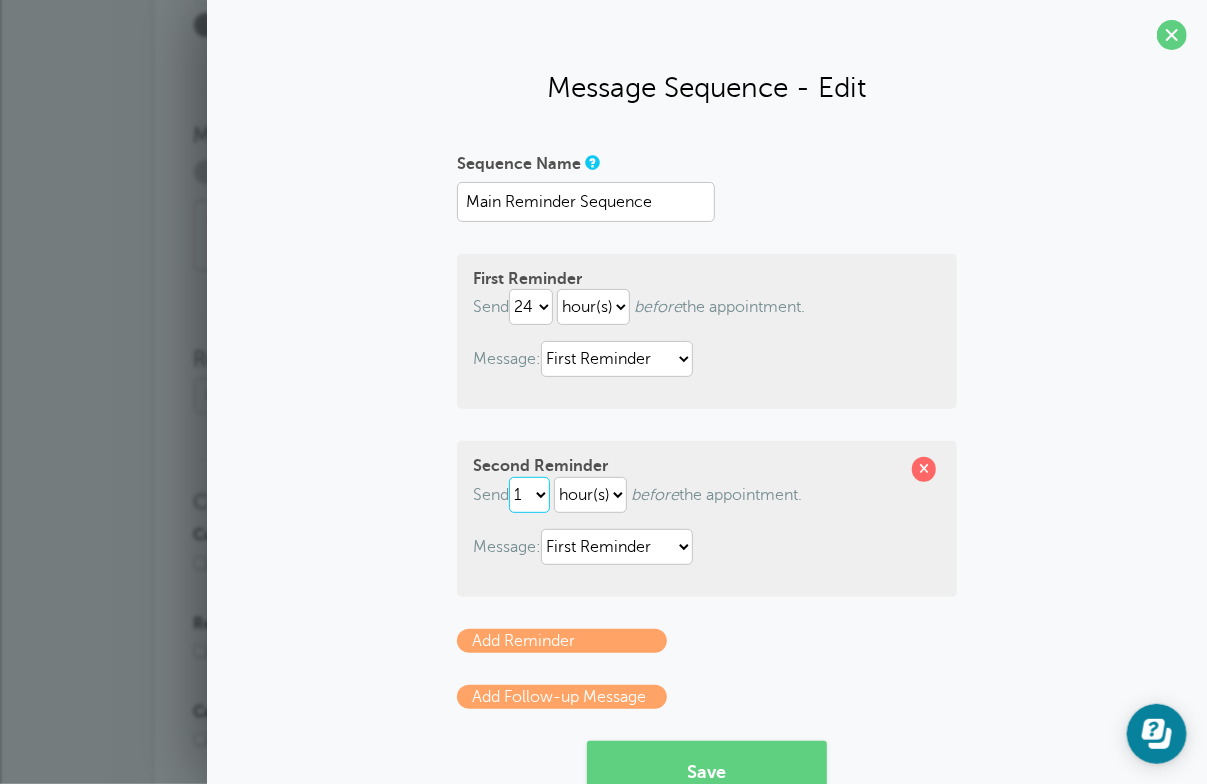 click on "1 2 3 4 5 6 7 8 9 10 11 12 13 14 15 16 17 18 19 20 21 22 23 24 25 26 27 28 29 30" at bounding box center [529, 495] 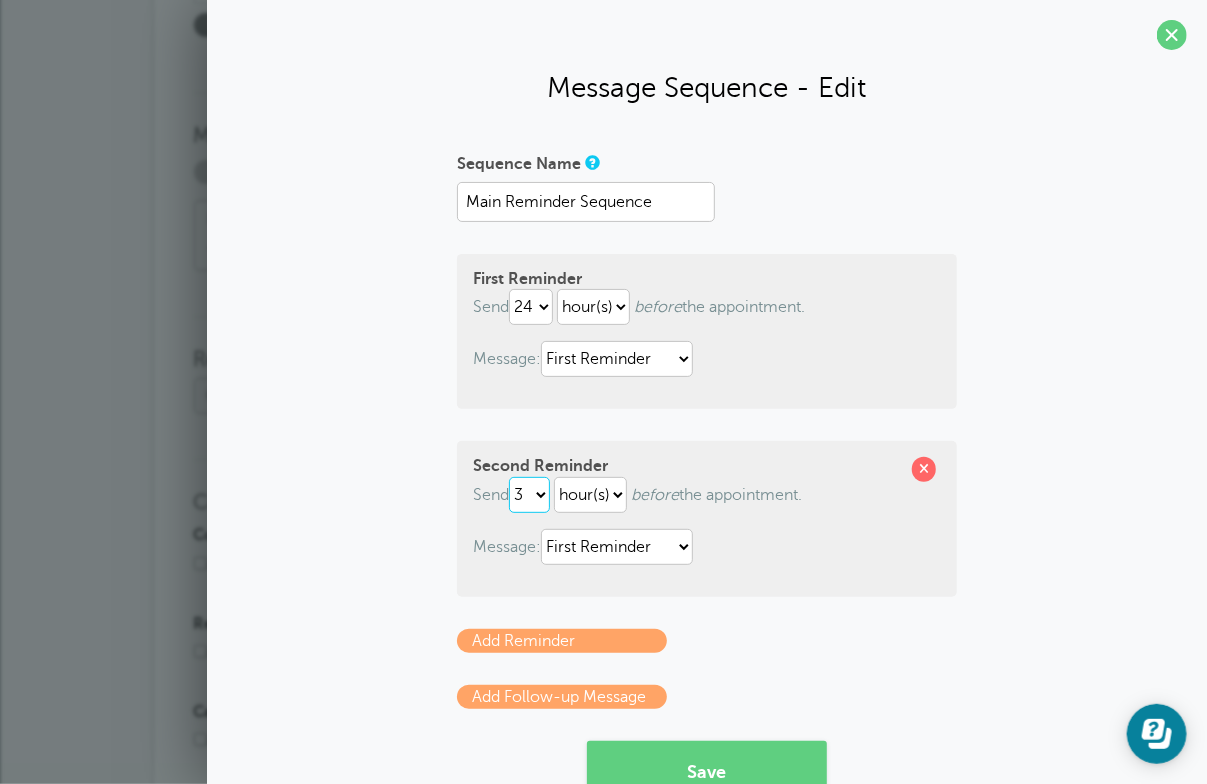 click on "1 2 3 4 5 6 7 8 9 10 11 12 13 14 15 16 17 18 19 20 21 22 23 24 25 26 27 28 29 30" at bounding box center [529, 495] 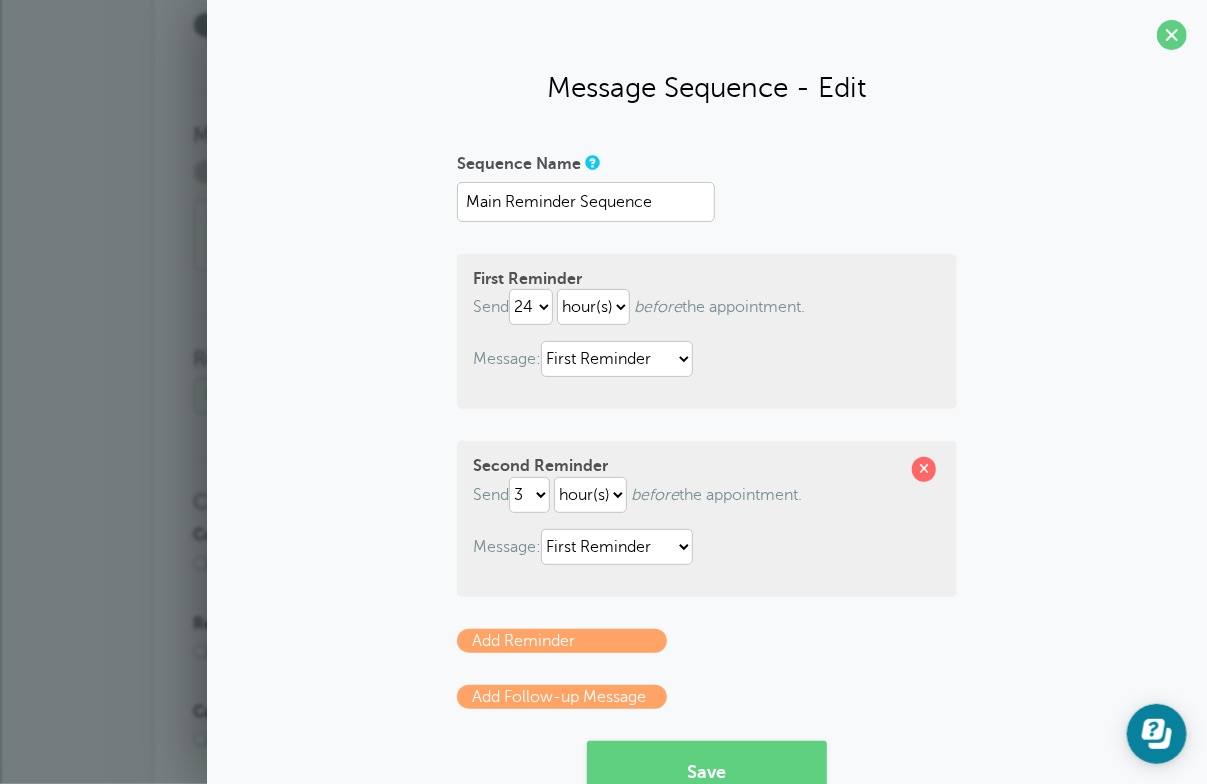 click on "Sequence Name
Main Reminder Sequence
First Reminder
Send  immediately 1 2 3 4 5 6 7 8 9 10 11 12 13 14 15 16 17 18 19 20 21 22 23 24 25 26 27 28 29 30
hour(s) day(s)
after creating  an appointment.
before  the appointment.
Message:  First Reminder Second Reminder Third Reminder
Second Reminder
Send
1 2 3 4 5 6 7 8 9 10 11 12 13 14 15 16 17 18 19 20 21 22 23 24 25 26 27 28 29 30
hour(s) day(s)
before  the appointment.
Message:  First Reminder Second Reminder Third Reminder
Third Reminder
Send
1 2 3 4 5 6 7 8 9 10 11 12 13 14 15 16 17 18 19 20 21 22 23 24 25 26 27 28 29 30
hour(s) day(s)
before  the appointment.
Message:  First Reminder Second Reminder 1" at bounding box center (707, 519) 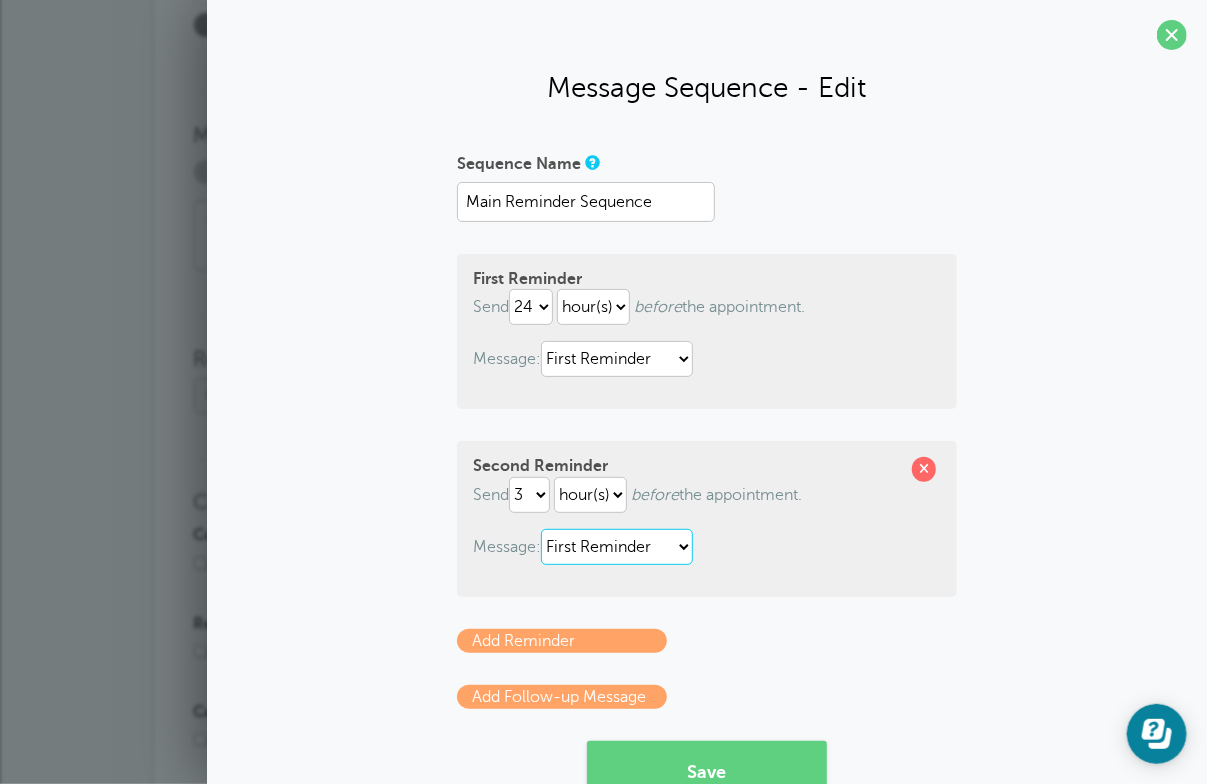 click on "First Reminder Second Reminder Third Reminder" at bounding box center (617, 547) 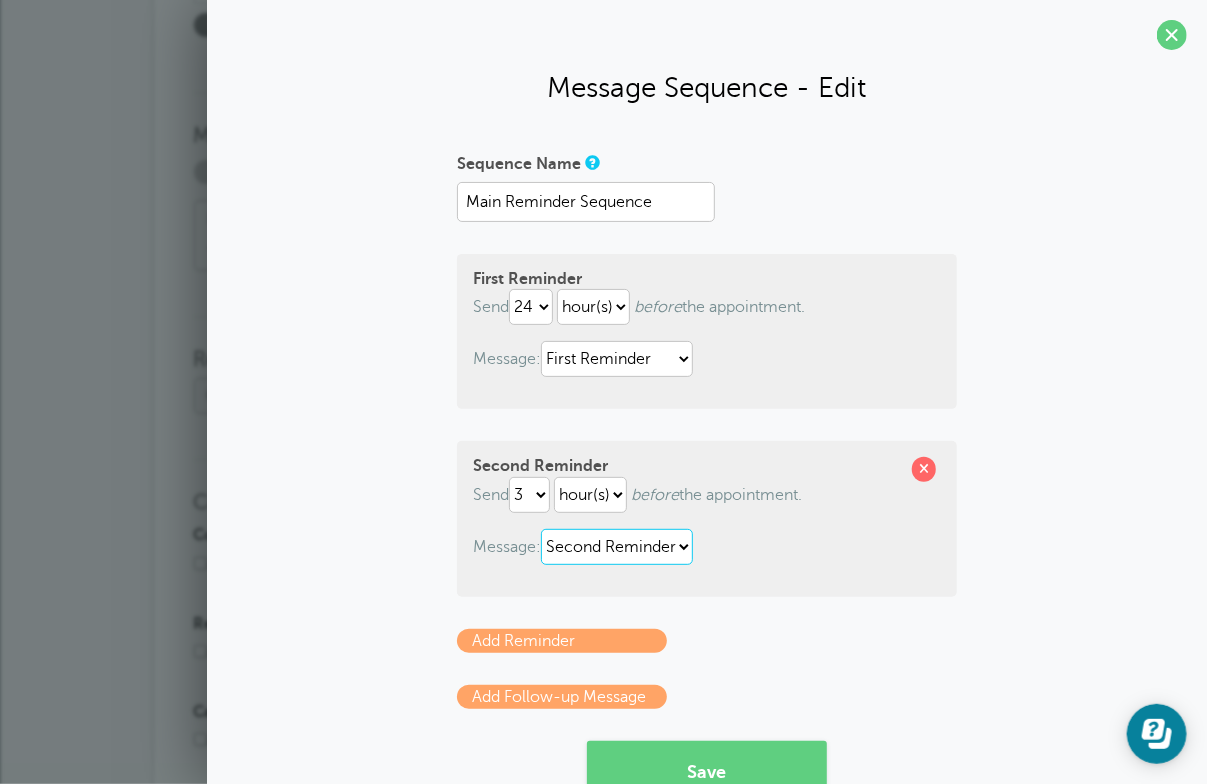 click on "First Reminder Second Reminder Third Reminder" at bounding box center [617, 547] 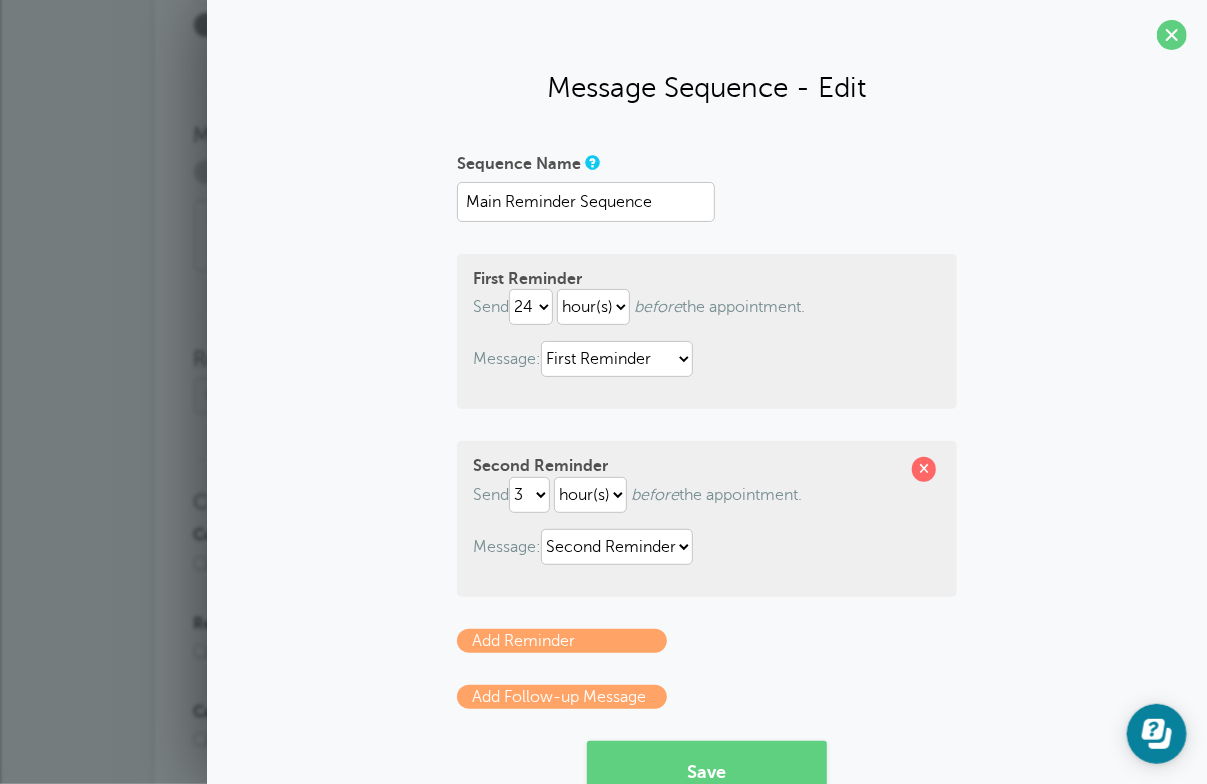 click on "Sequence Name
Main Reminder Sequence
First Reminder
Send  immediately 1 2 3 4 5 6 7 8 9 10 11 12 13 14 15 16 17 18 19 20 21 22 23 24 25 26 27 28 29 30
hour(s) day(s)
after creating  an appointment.
before  the appointment.
Message:  First Reminder Second Reminder Third Reminder
Second Reminder
Send
1 2 3 4 5 6 7 8 9 10 11 12 13 14 15 16 17 18 19 20 21 22 23 24 25 26 27 28 29 30
hour(s) day(s)
before  the appointment.
Message:  First Reminder Second Reminder Third Reminder
Third Reminder
Send
1 2 3 4 5 6 7 8 9 10 11 12 13 14 15 16 17 18 19 20 21 22 23 24 25 26 27 28 29 30
hour(s) day(s)
before  the appointment.
Message:  First Reminder Second Reminder
1" at bounding box center [707, 474] 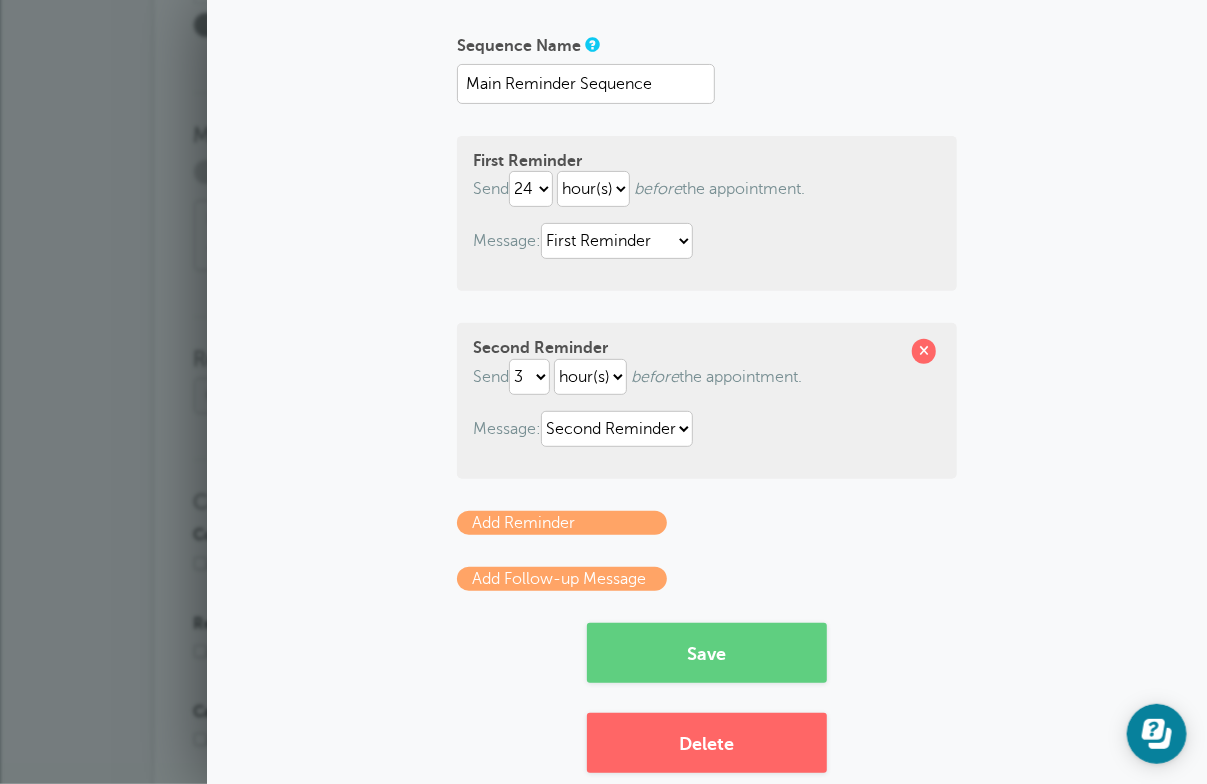 scroll, scrollTop: 150, scrollLeft: 0, axis: vertical 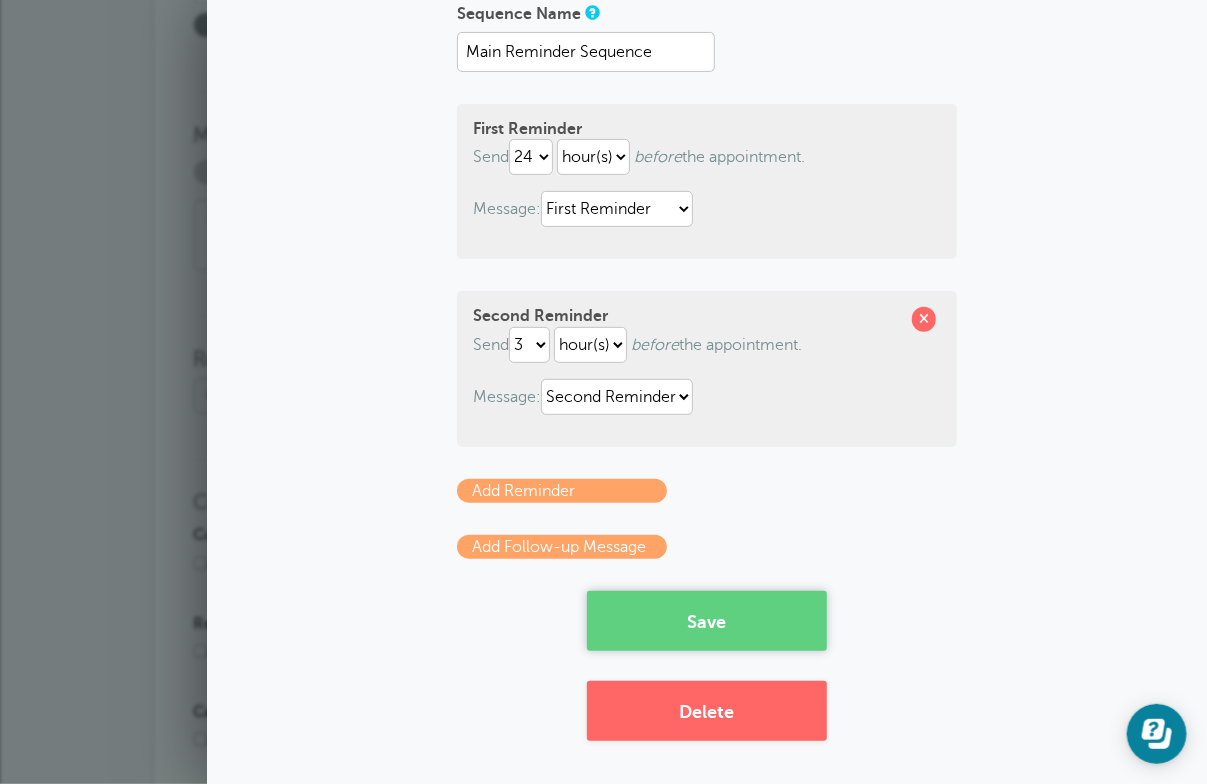 click on "Save" at bounding box center (707, 621) 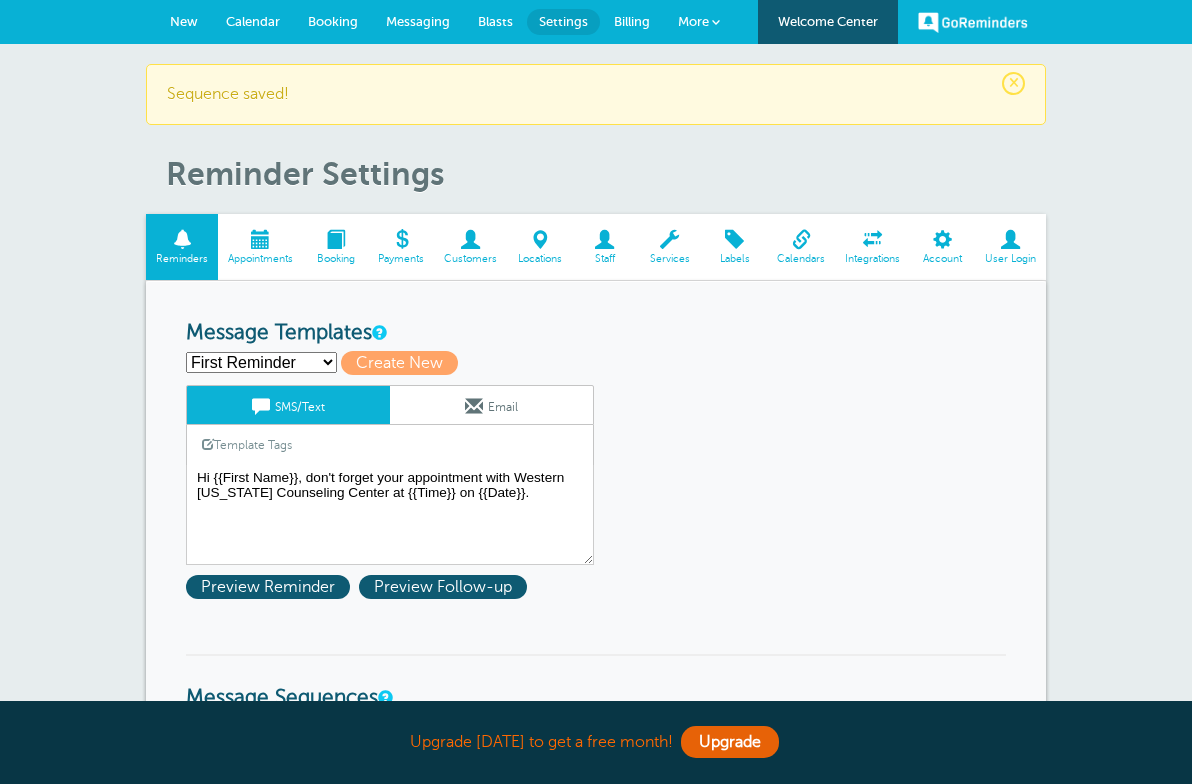 scroll, scrollTop: 0, scrollLeft: 0, axis: both 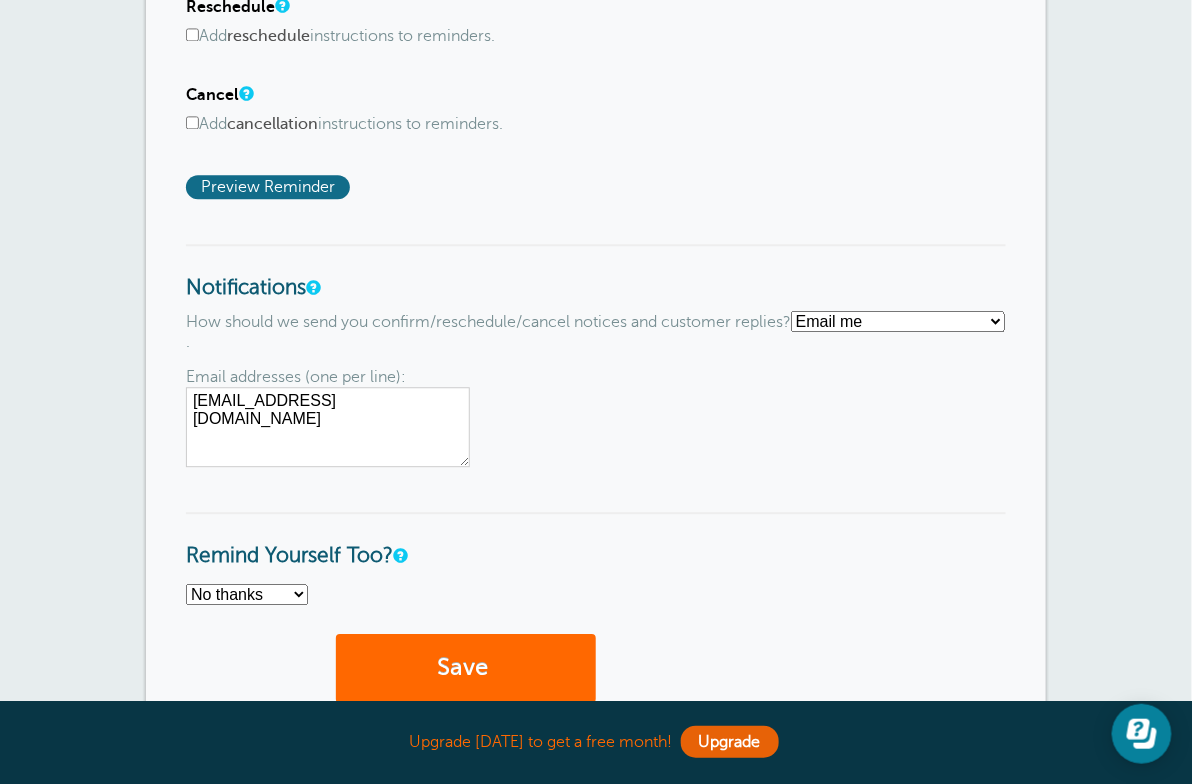 click on "Preview Reminder" at bounding box center [268, 187] 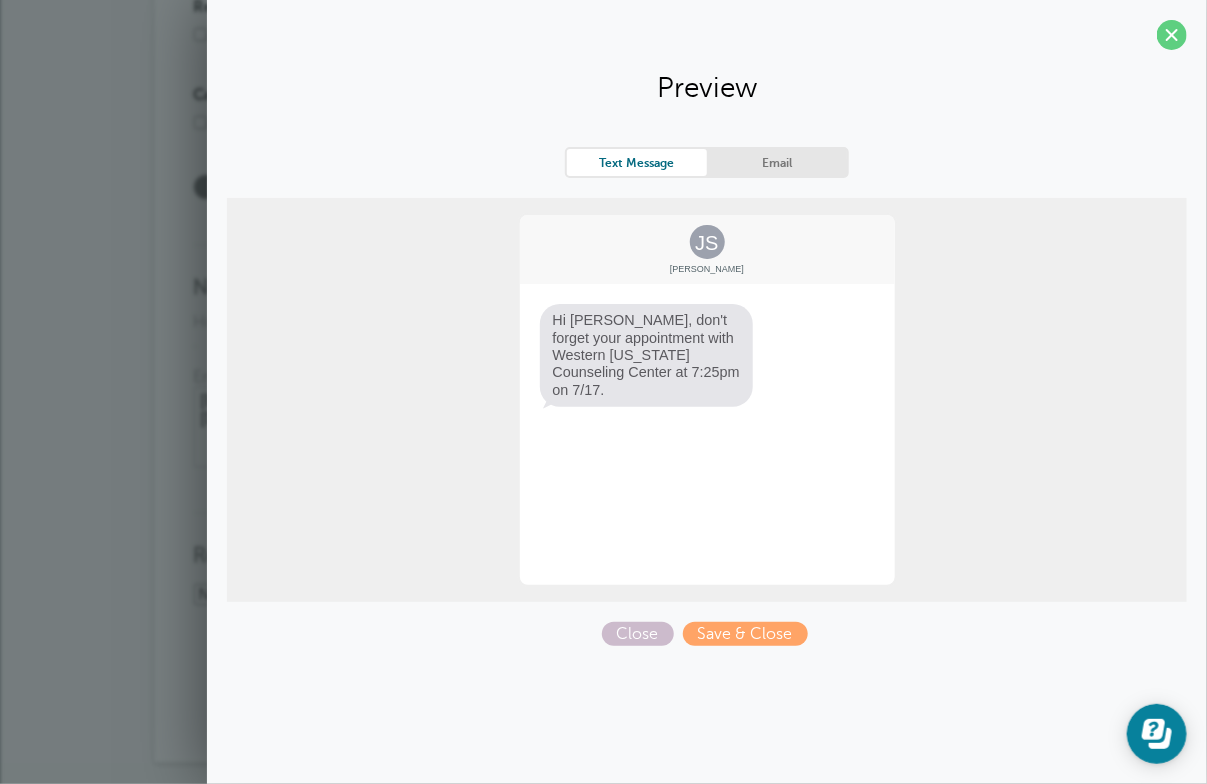 click on "Preview" at bounding box center (707, 87) 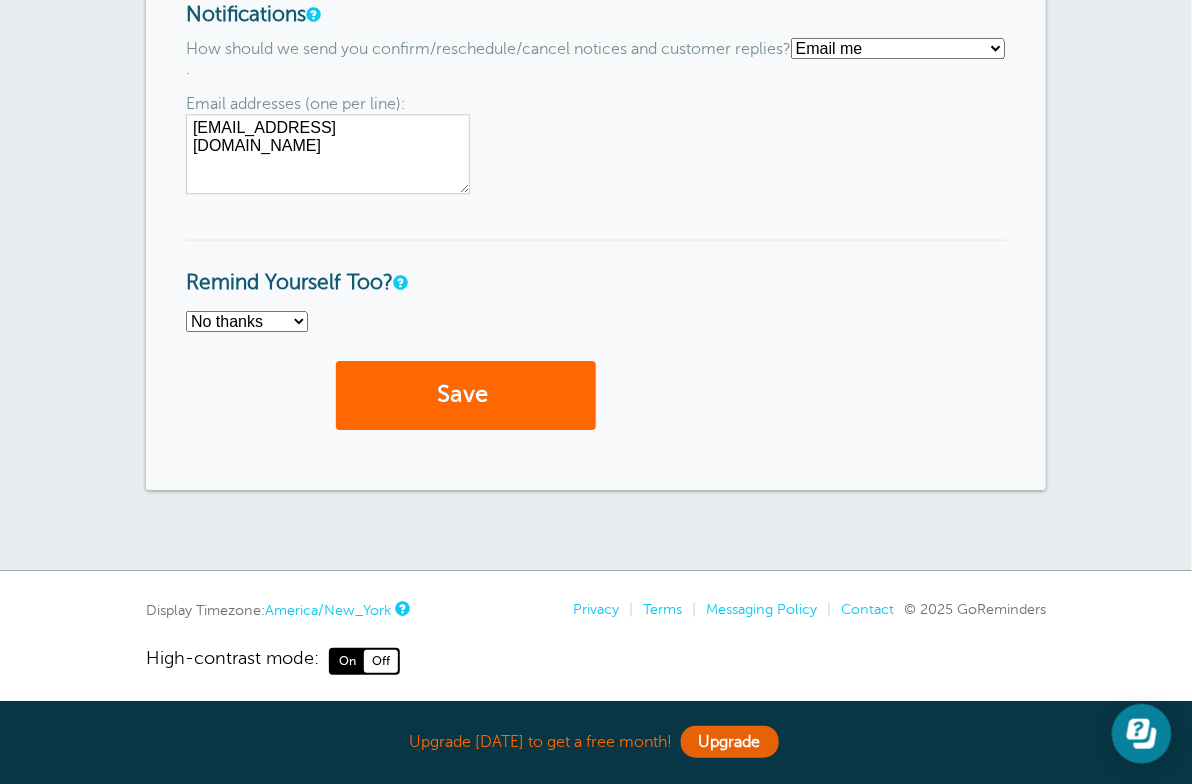 scroll, scrollTop: 1474, scrollLeft: 0, axis: vertical 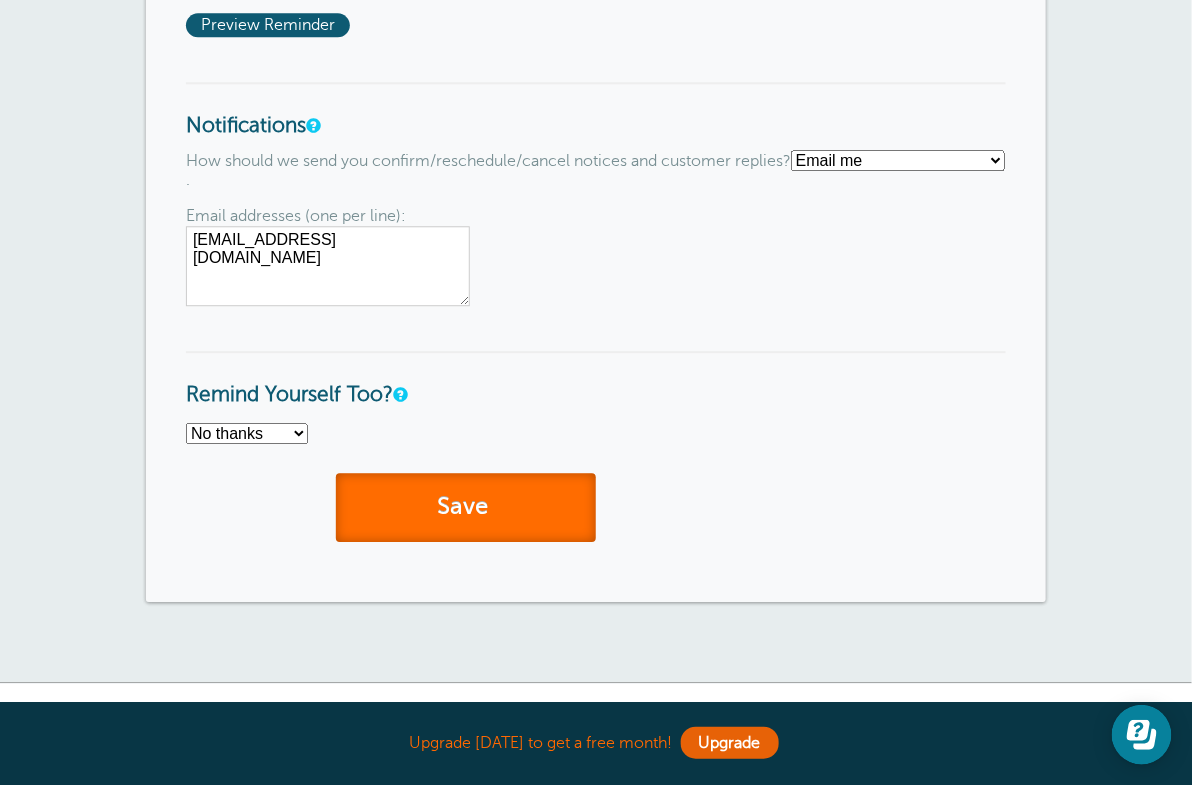 click on "Save" at bounding box center (466, 507) 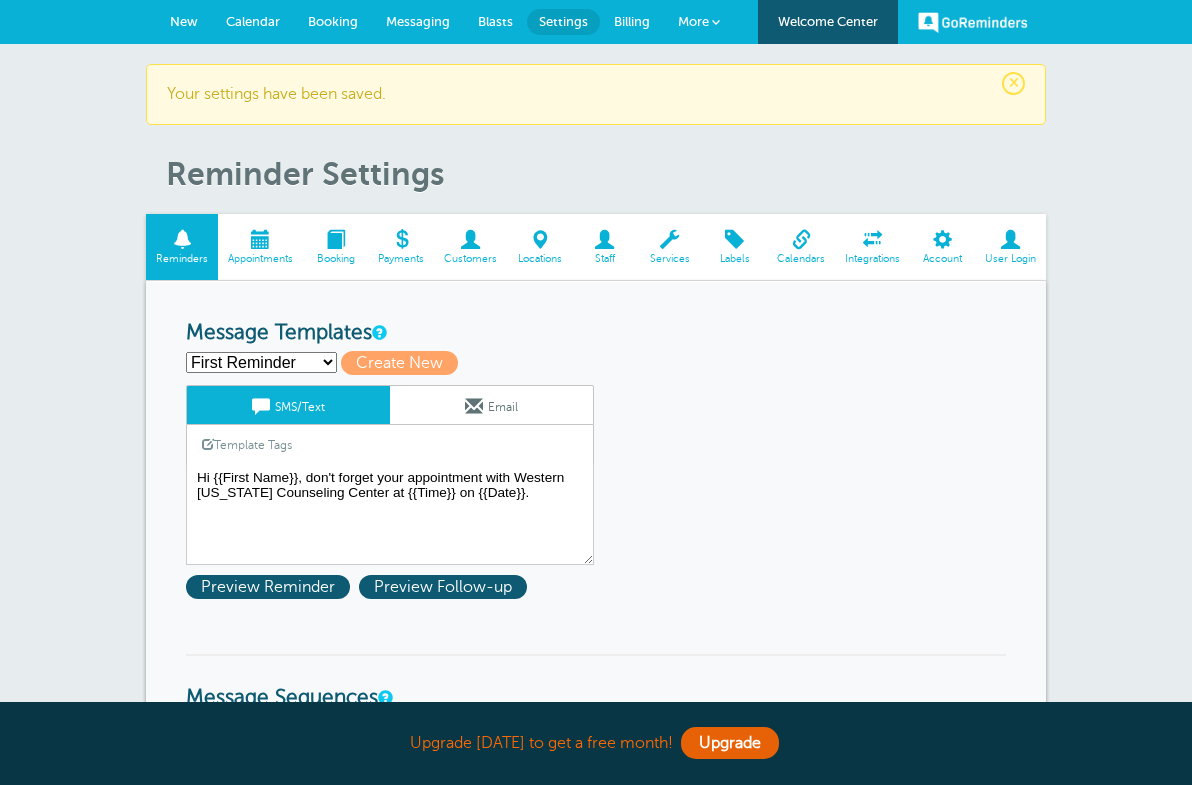 scroll, scrollTop: 0, scrollLeft: 0, axis: both 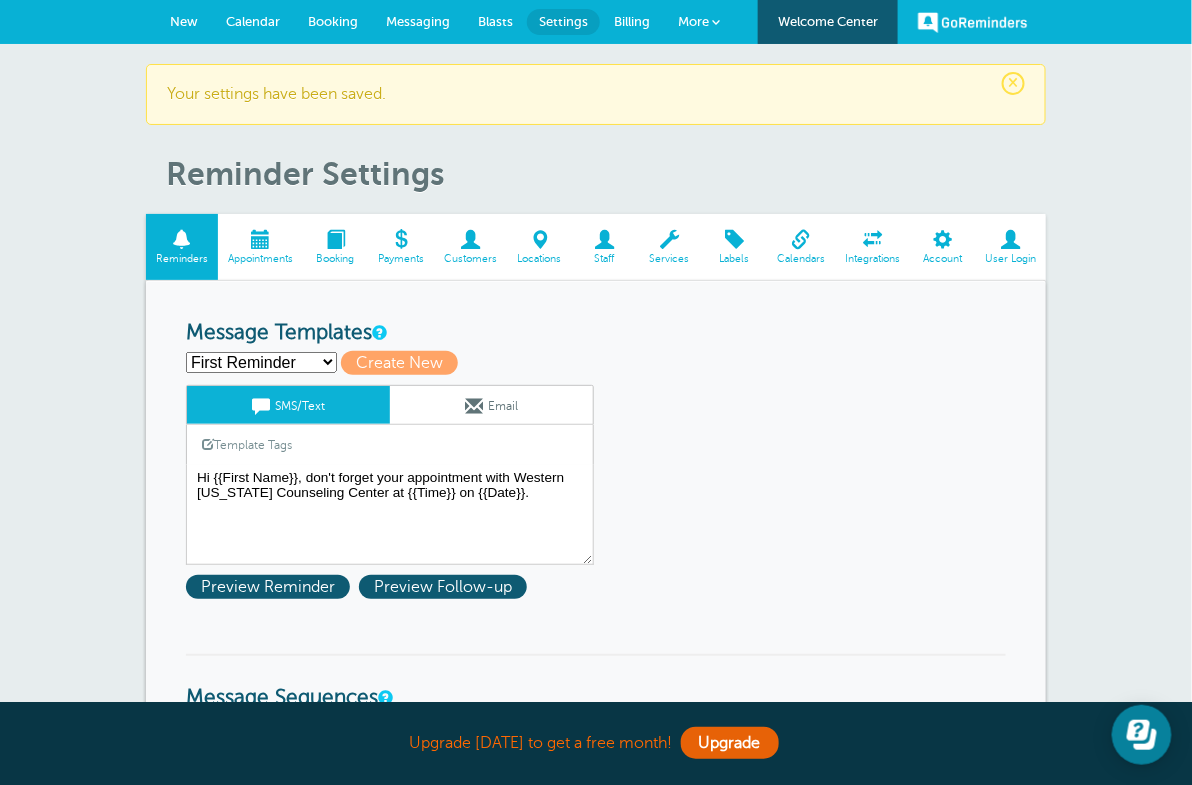 click at bounding box center (260, 239) 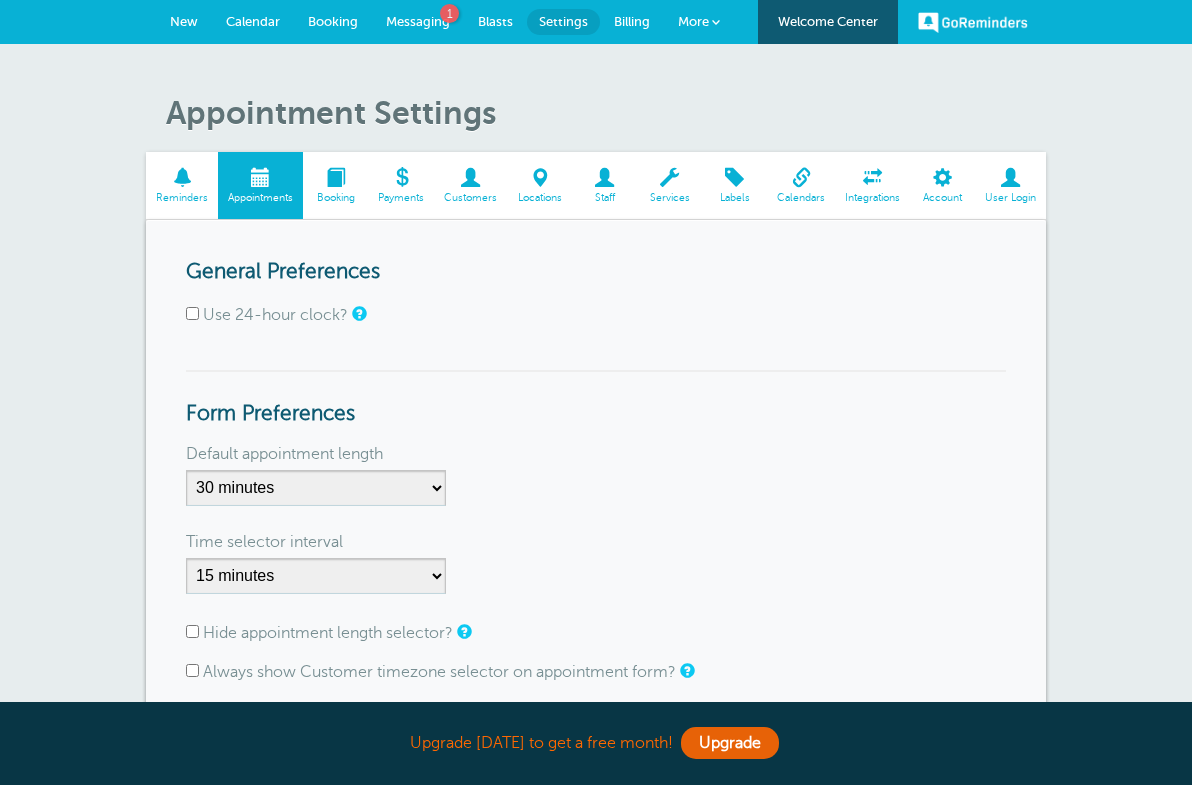 scroll, scrollTop: 0, scrollLeft: 0, axis: both 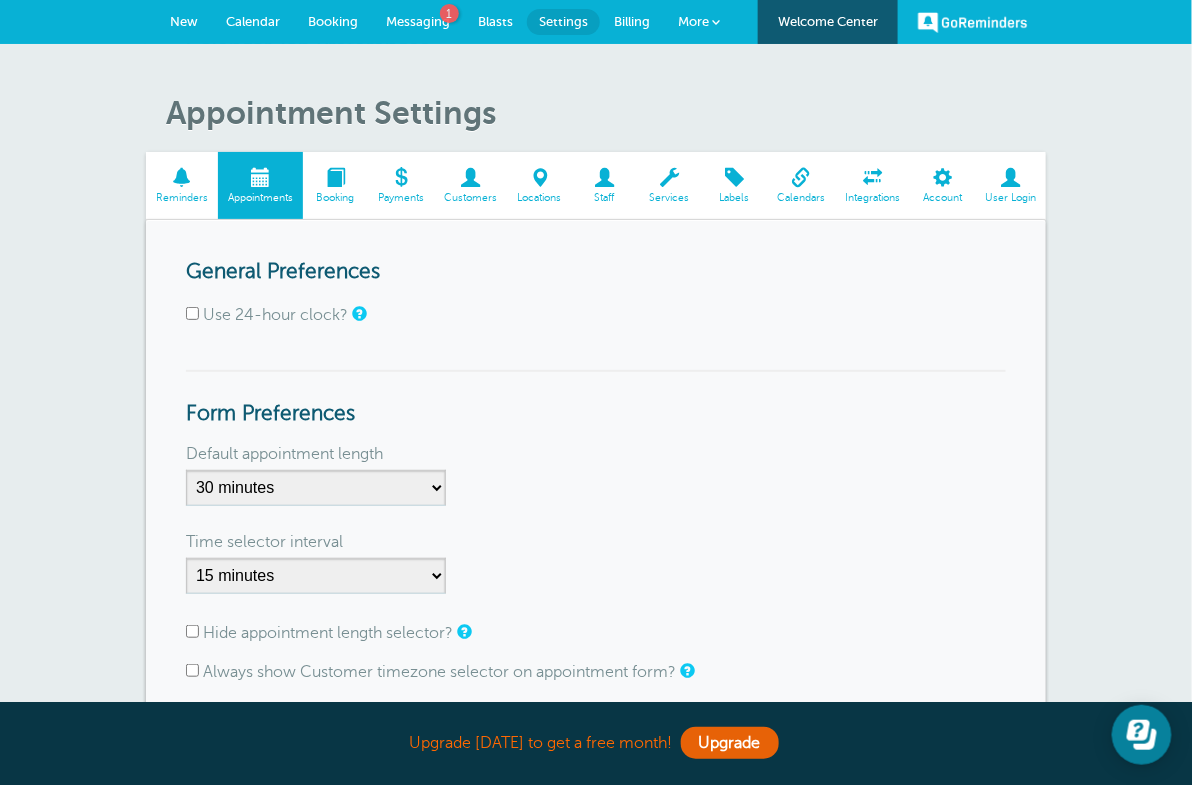 click at bounding box center (470, 177) 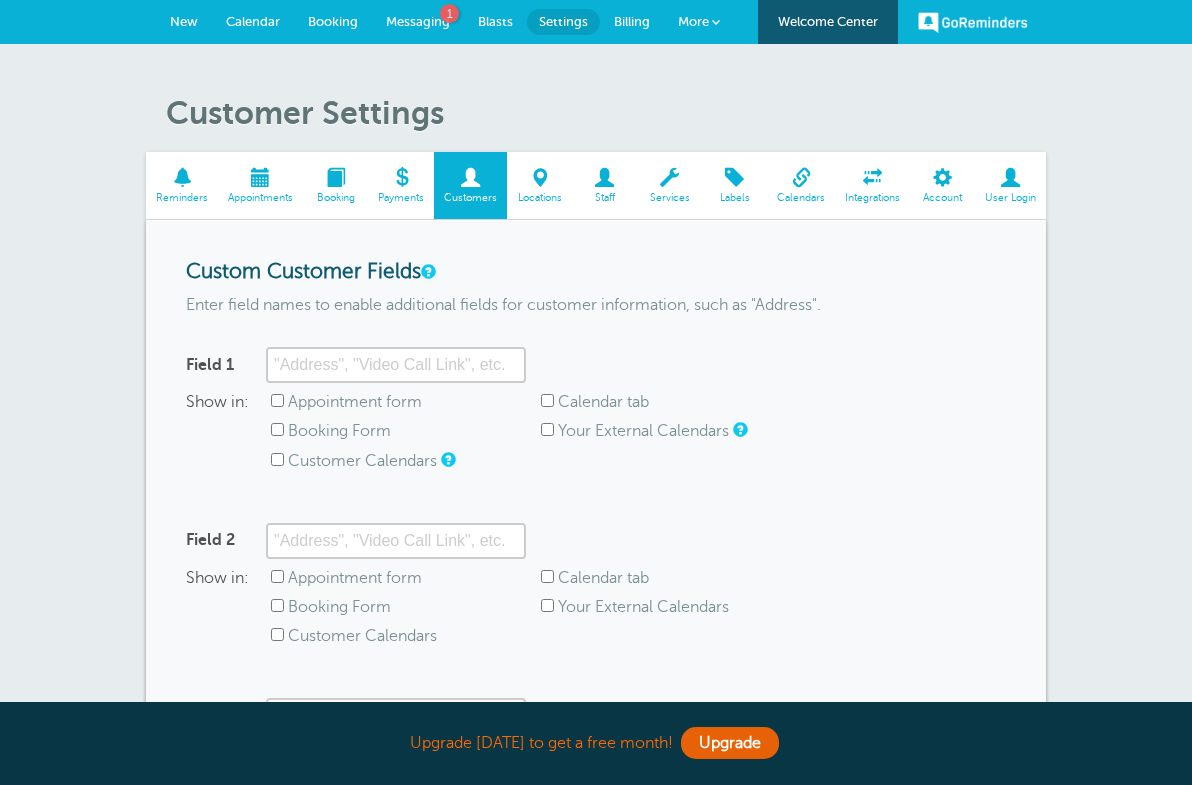 scroll, scrollTop: 0, scrollLeft: 0, axis: both 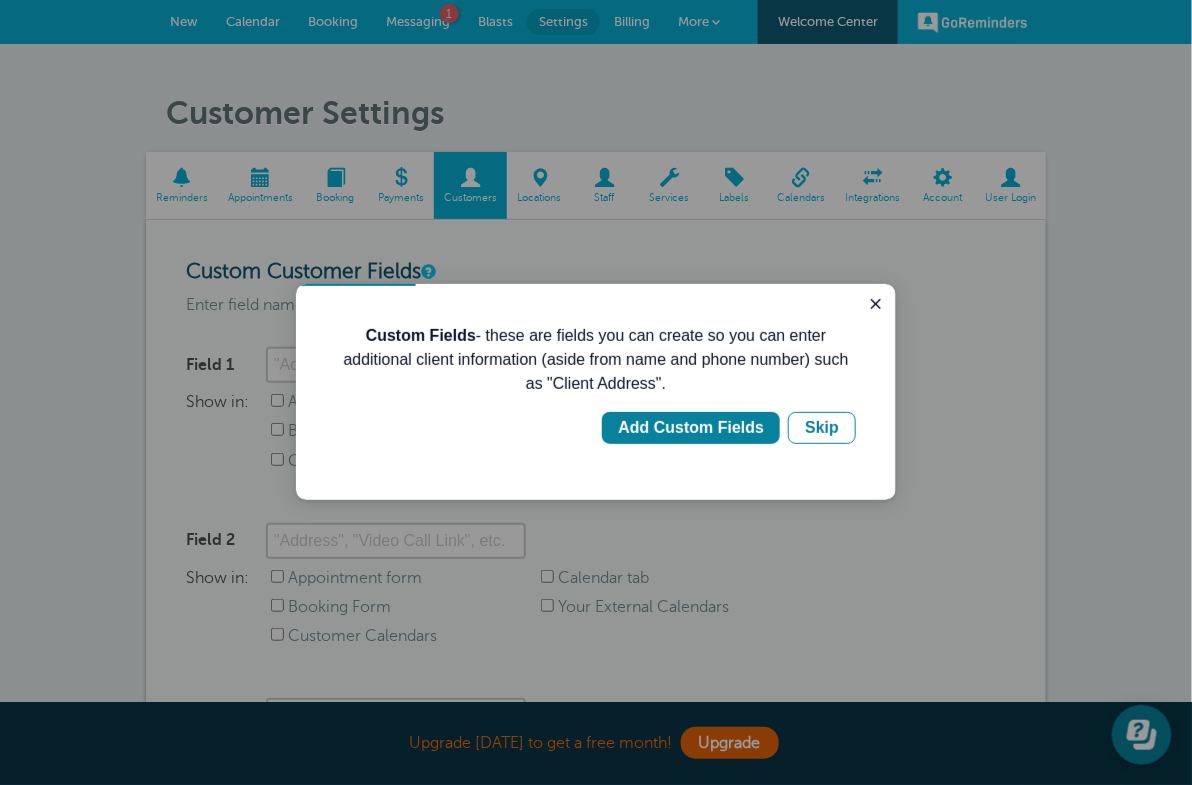 click on "Add Custom Fields Skip" at bounding box center (595, 427) 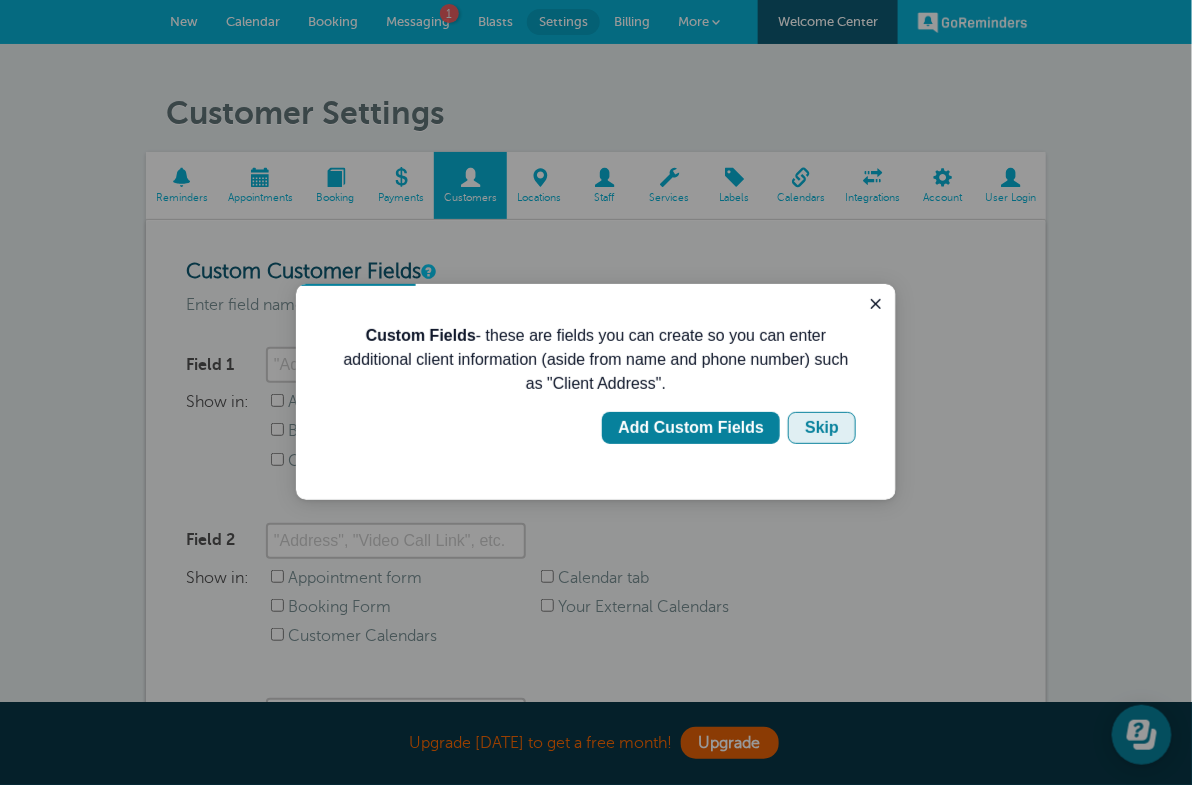 click on "Skip" at bounding box center (821, 427) 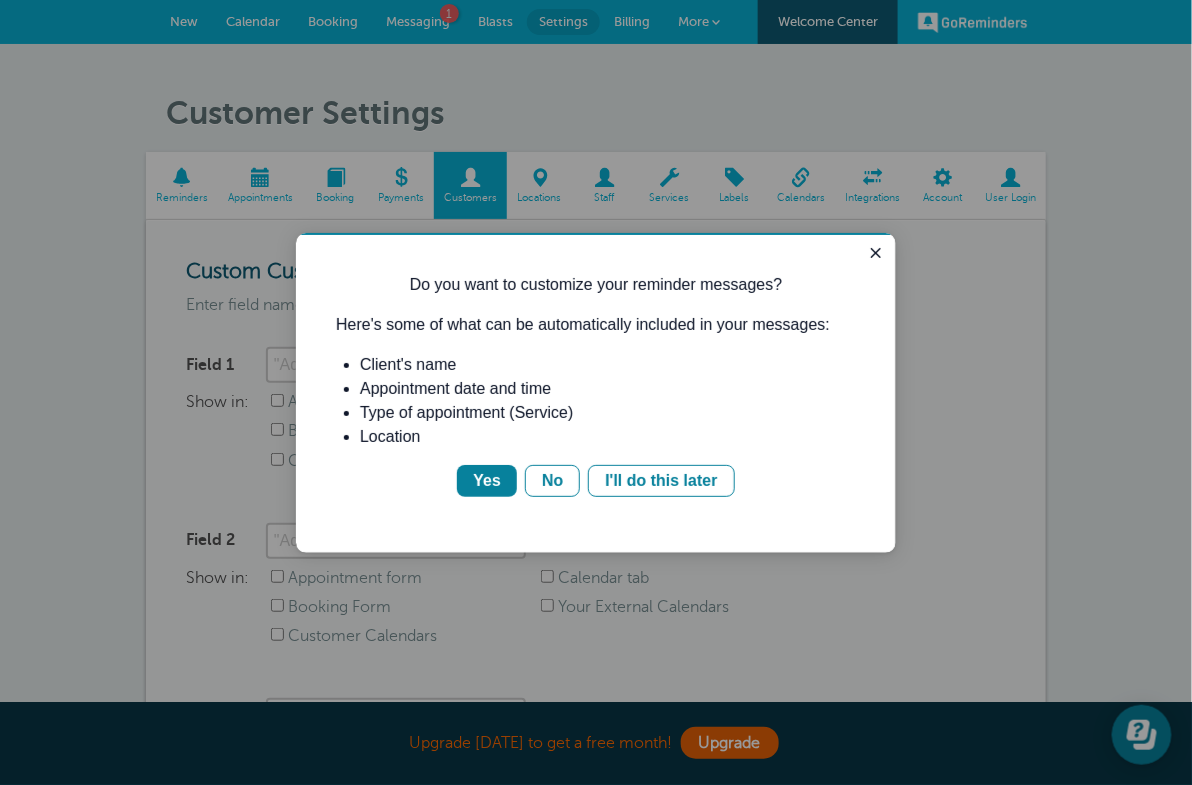 scroll, scrollTop: 0, scrollLeft: 0, axis: both 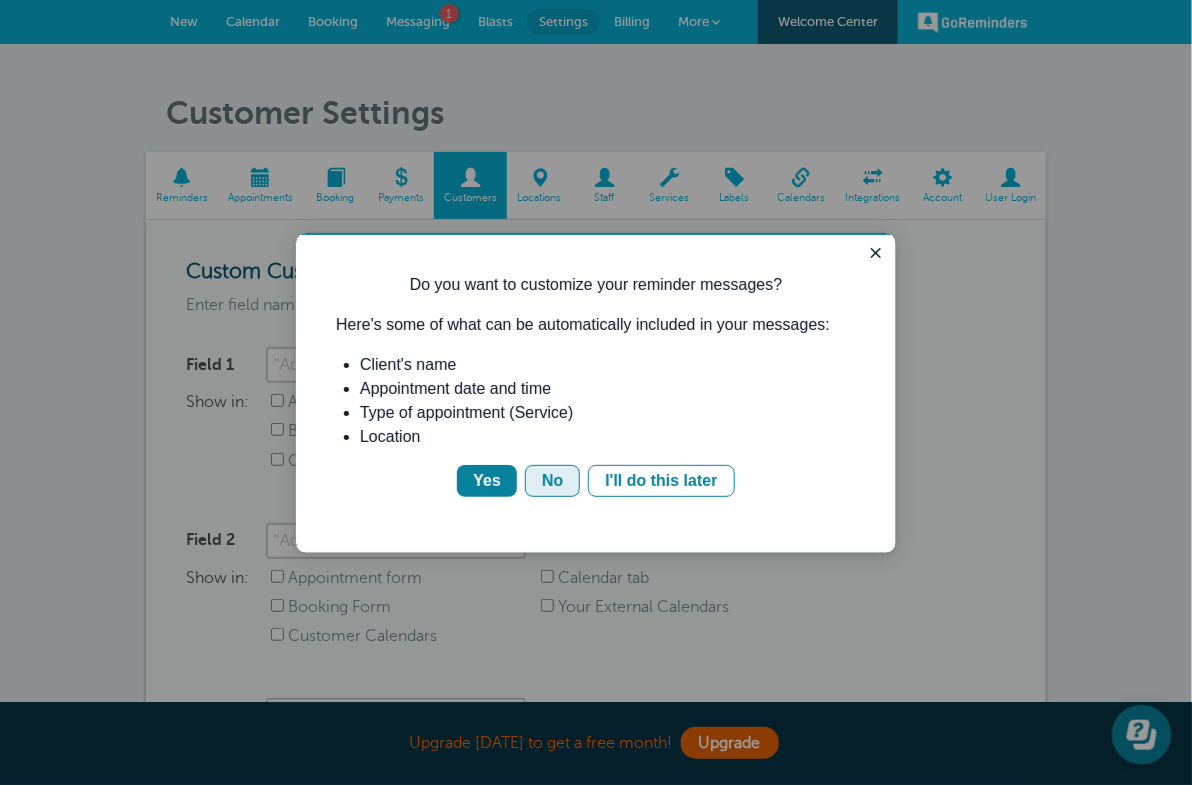 click on "No" at bounding box center (551, 480) 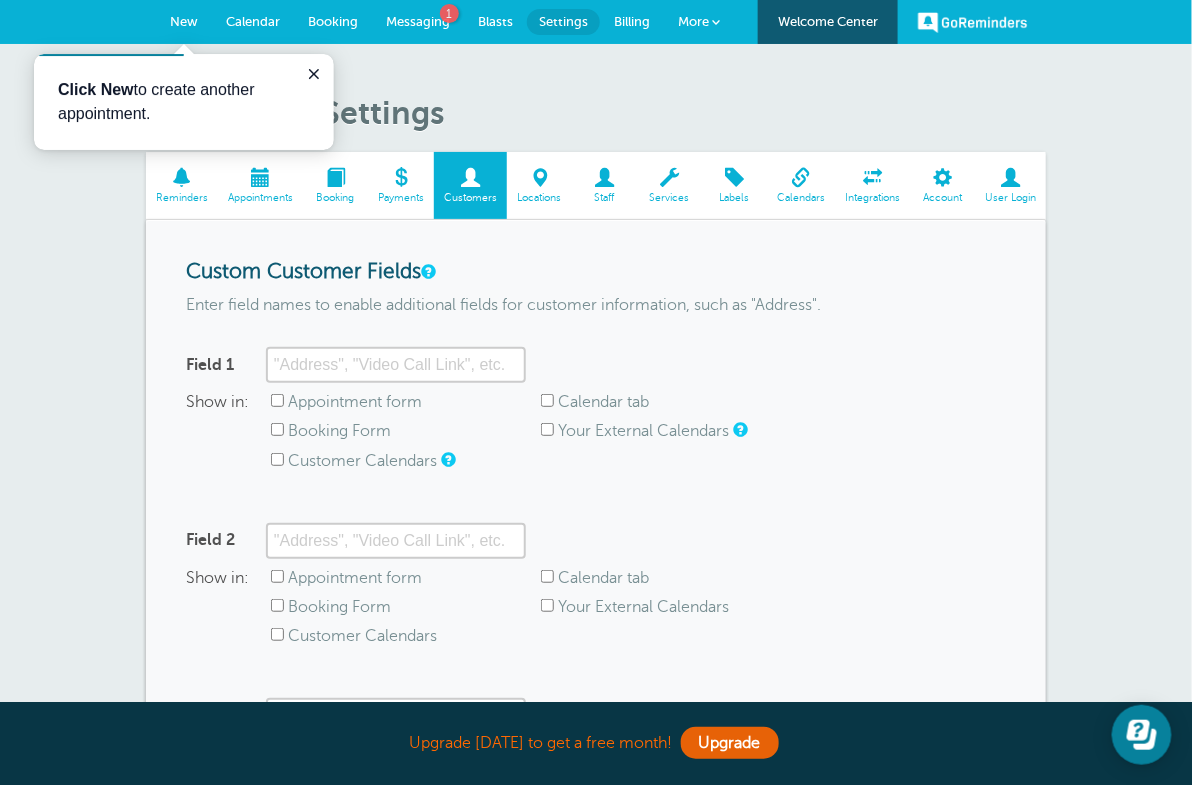 scroll, scrollTop: 0, scrollLeft: 0, axis: both 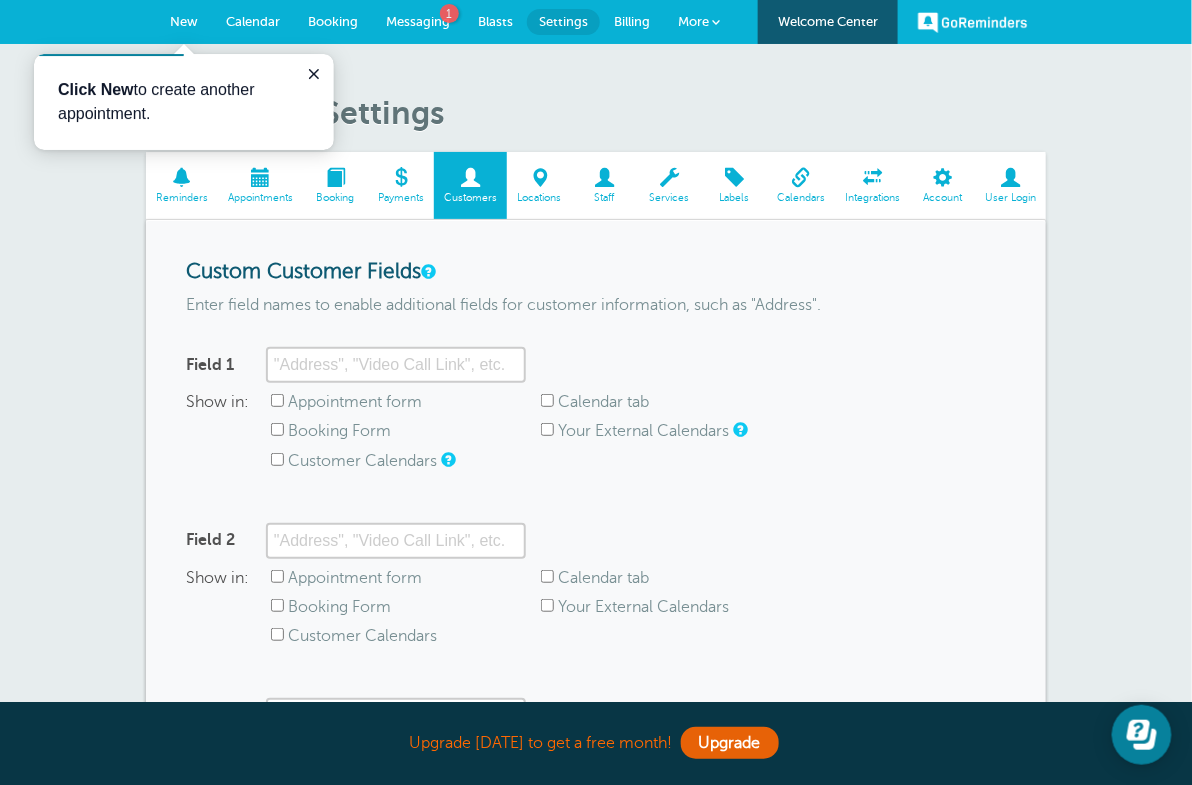 click at bounding box center [801, 177] 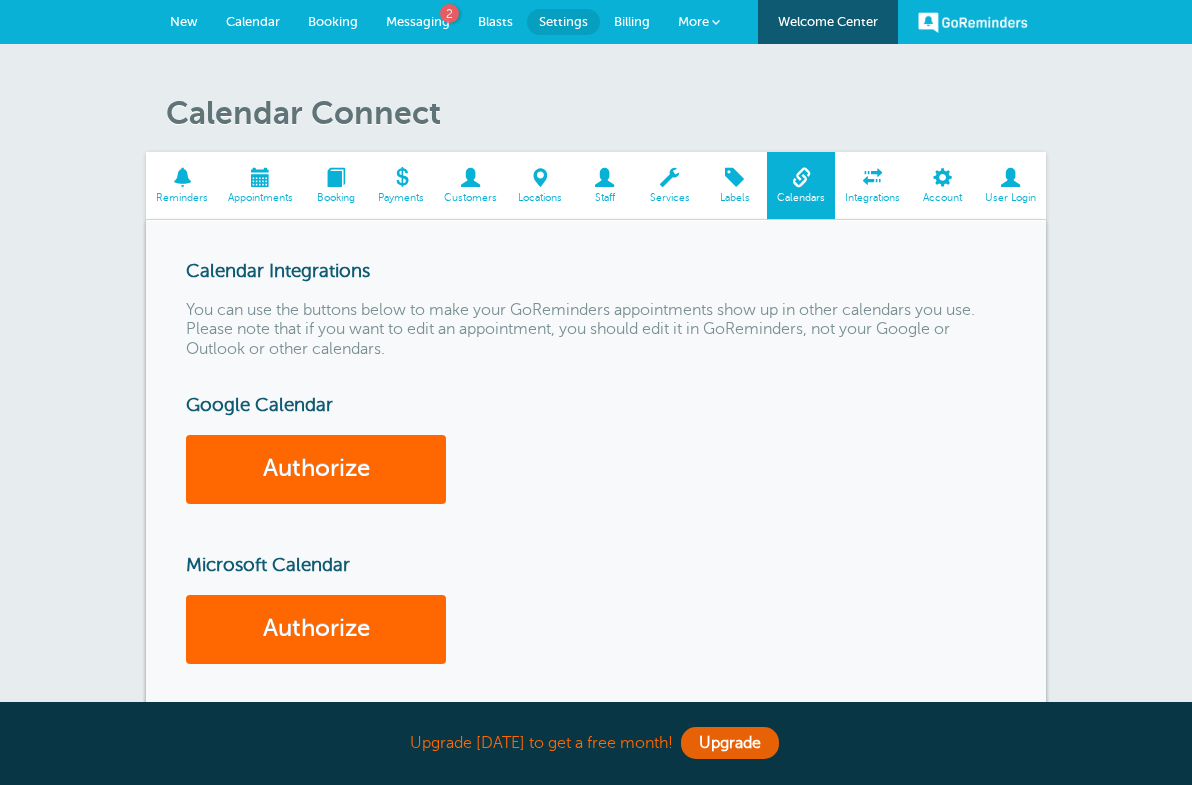 scroll, scrollTop: 0, scrollLeft: 0, axis: both 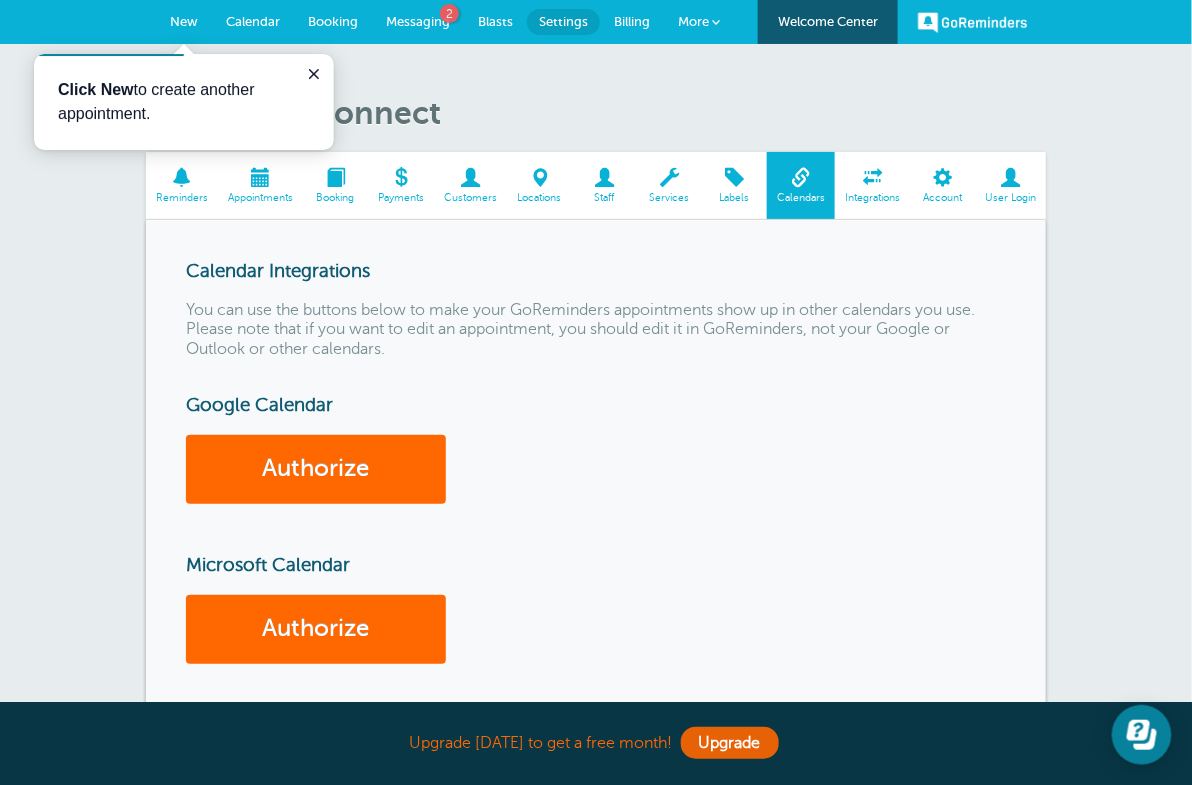 click at bounding box center (182, 177) 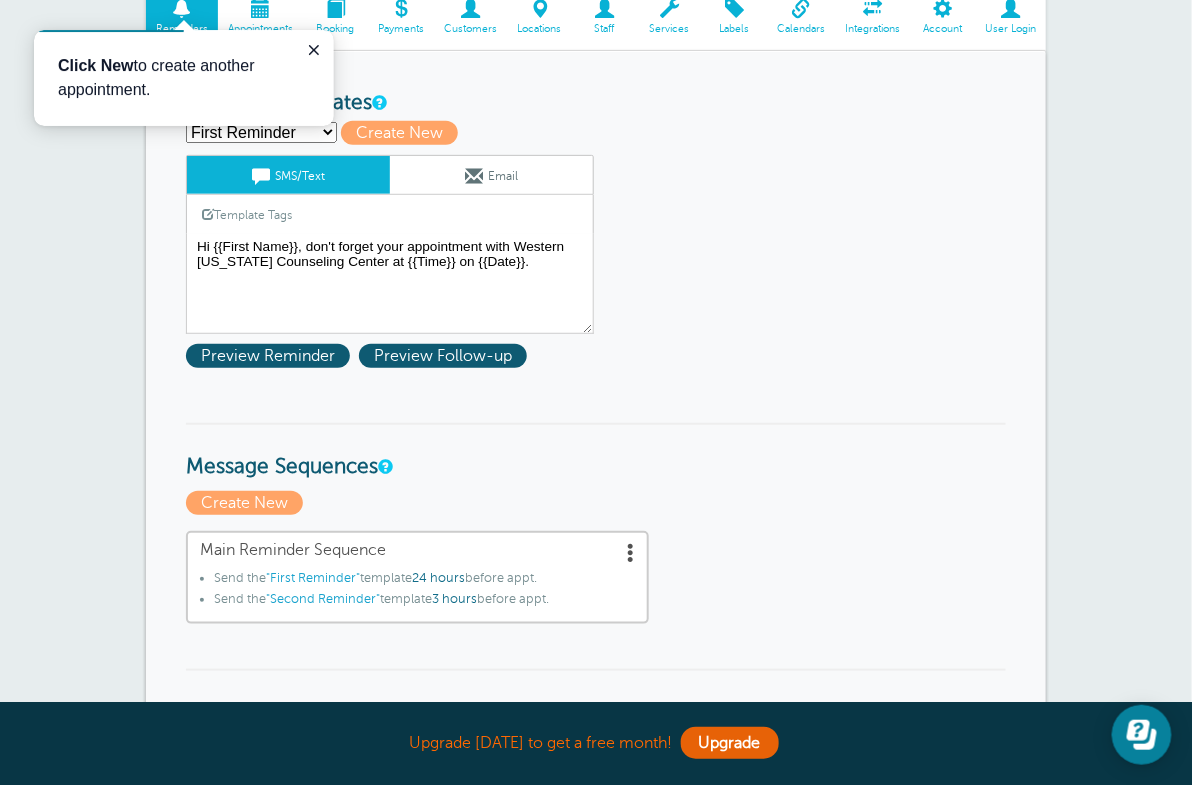 scroll, scrollTop: 0, scrollLeft: 0, axis: both 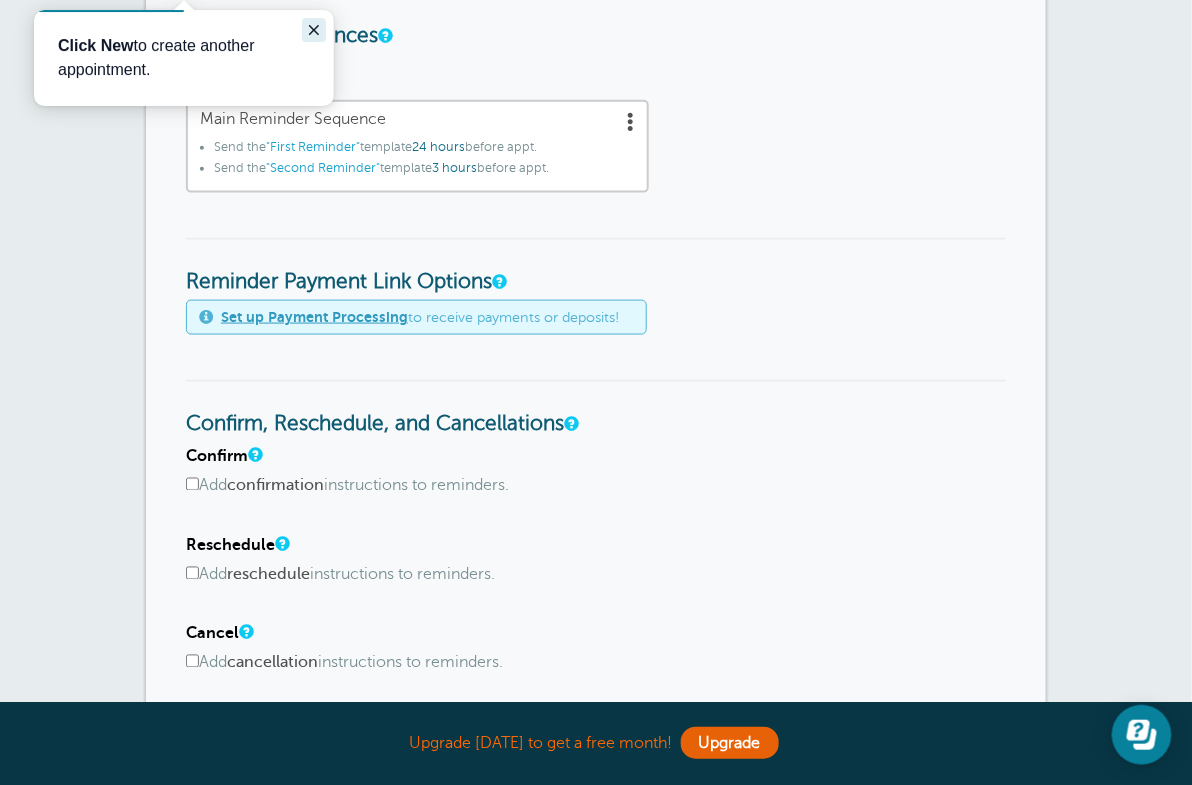 click 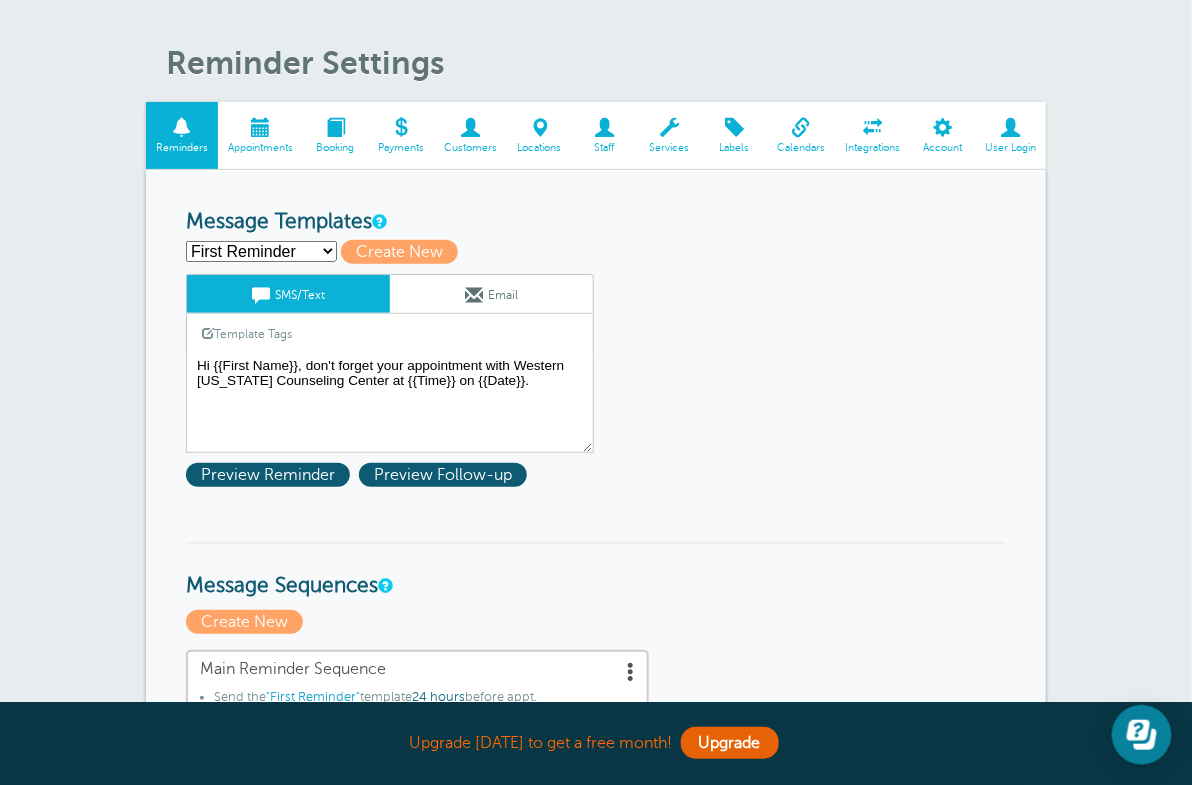 scroll, scrollTop: 0, scrollLeft: 0, axis: both 